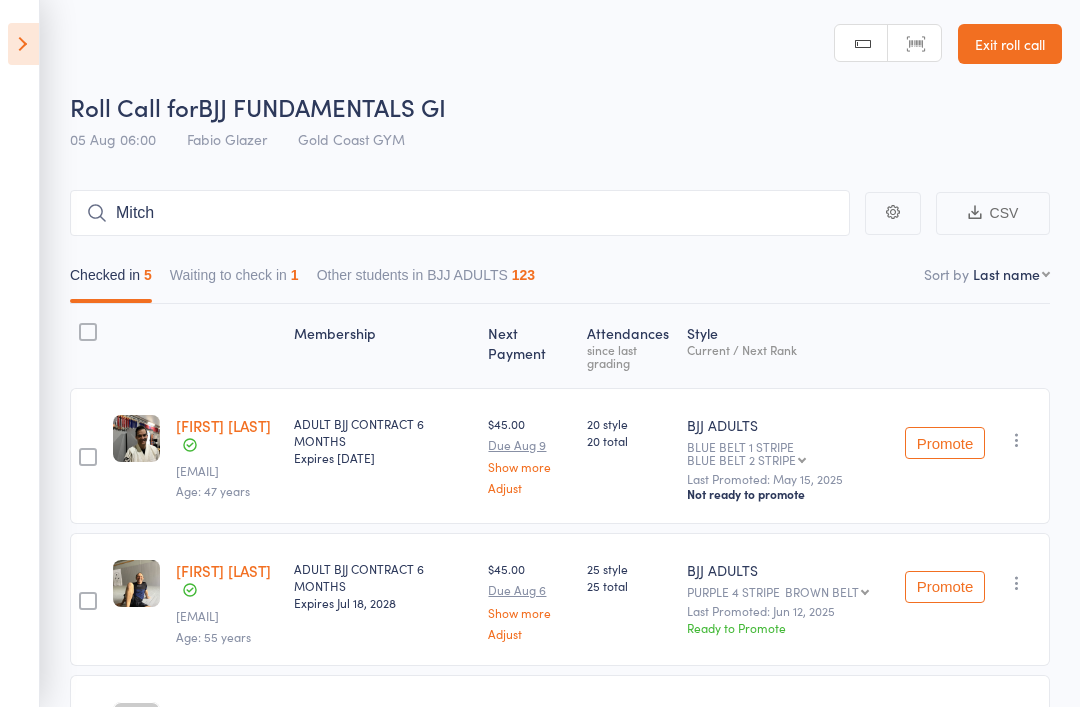 scroll, scrollTop: 415, scrollLeft: 0, axis: vertical 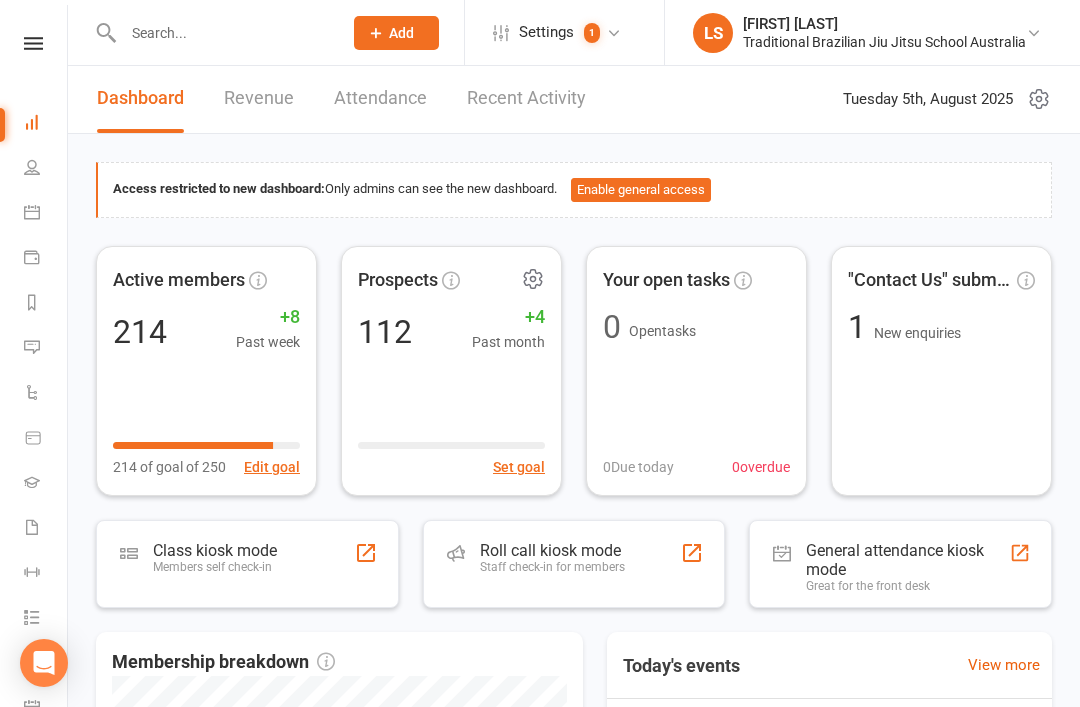 click on "Prospects   112 +4 Past month Set goal" at bounding box center [451, 371] 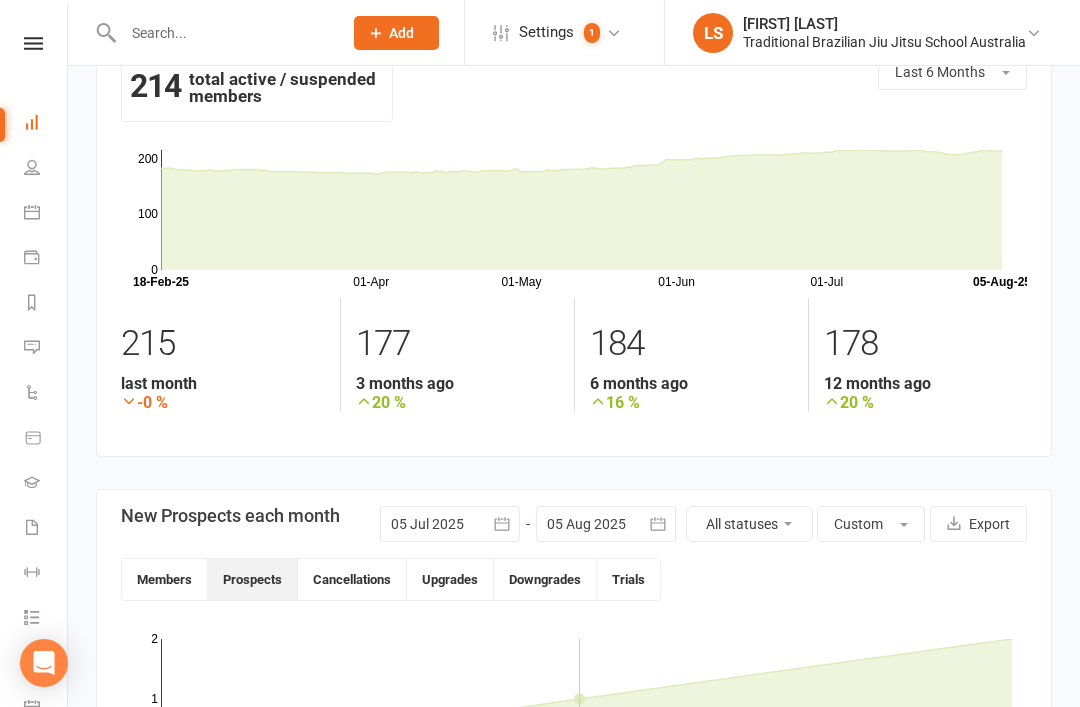 scroll, scrollTop: 0, scrollLeft: 0, axis: both 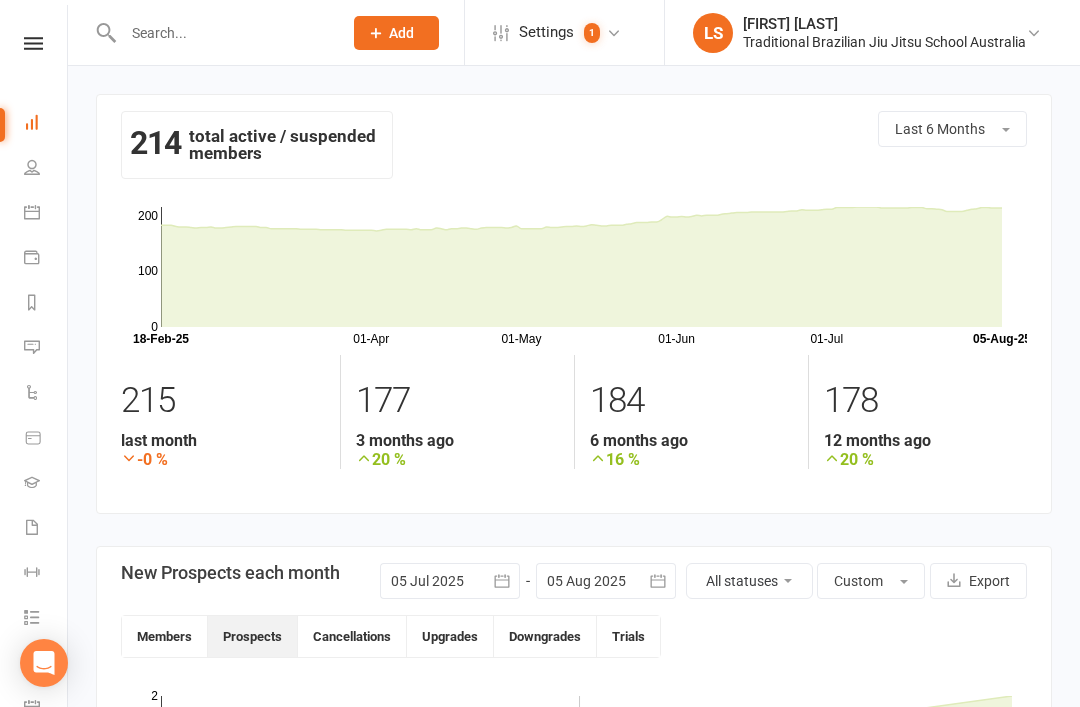 click at bounding box center (222, 33) 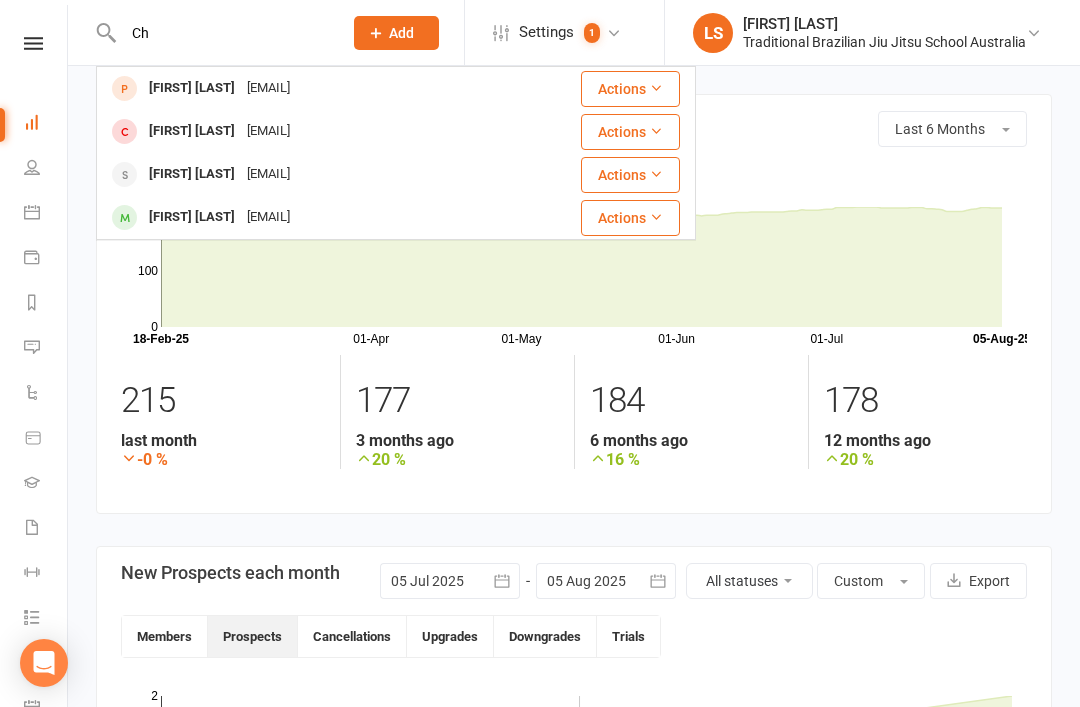 type on "C" 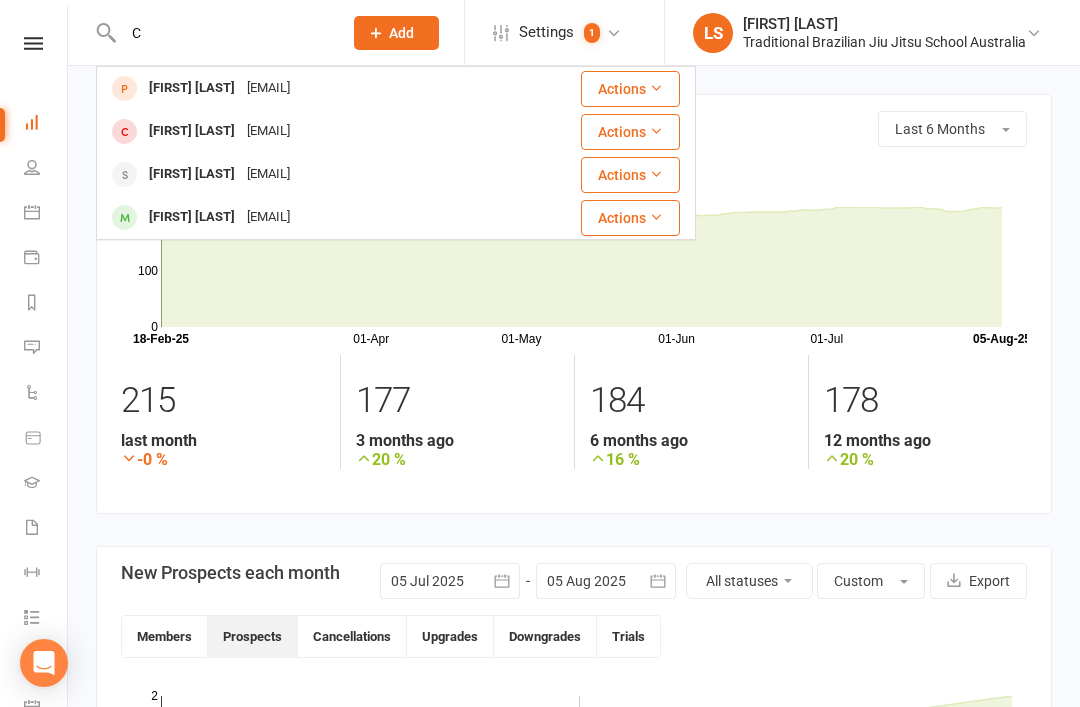 type 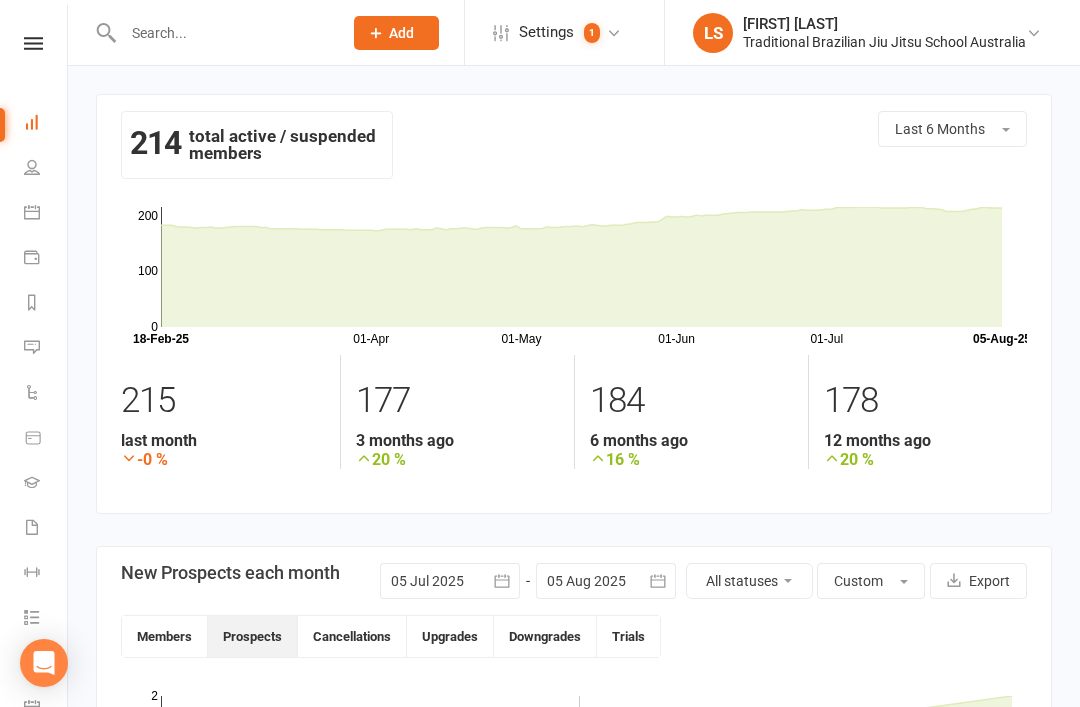 click on "Add" 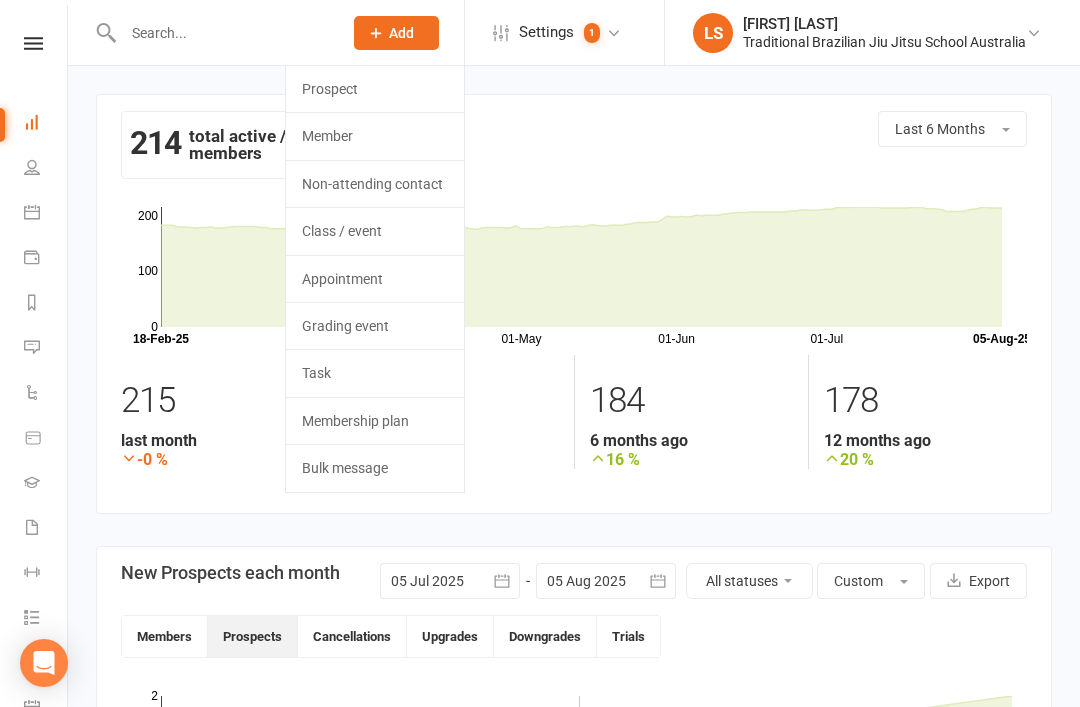 click on "Member" 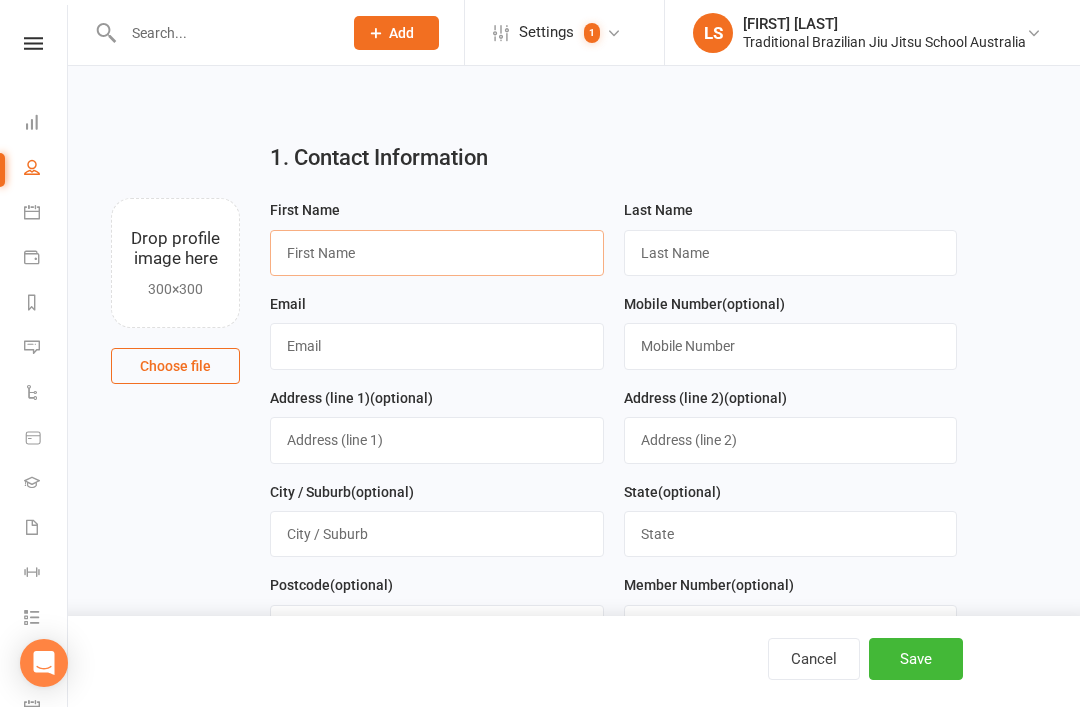 click at bounding box center (437, 253) 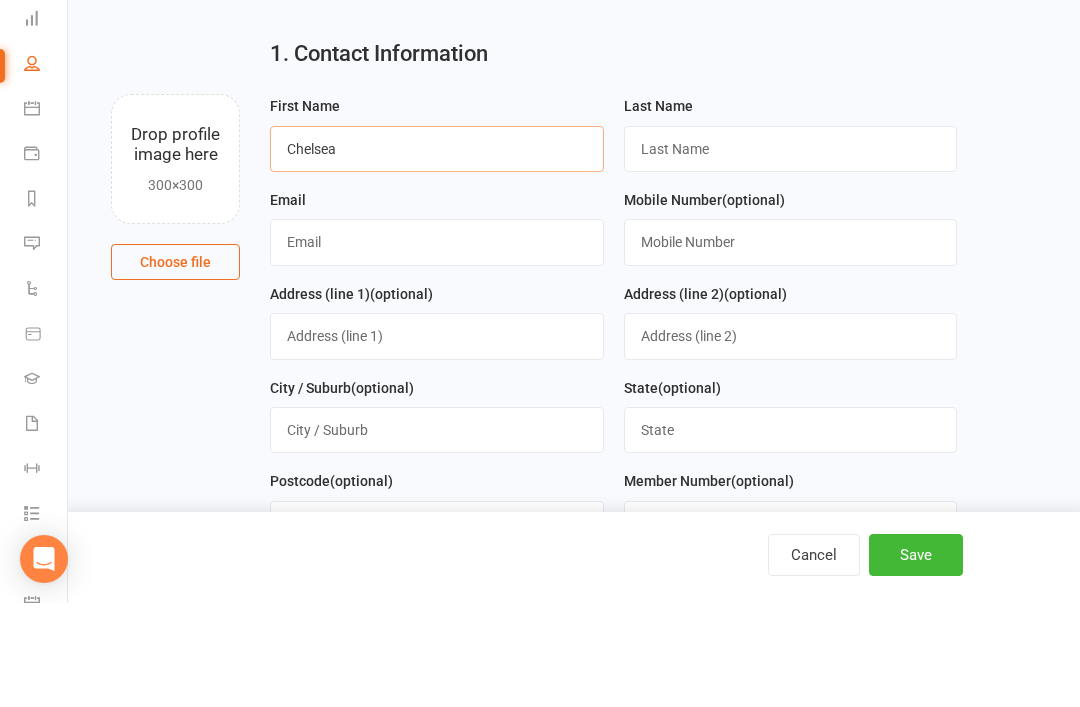 type on "Chelsea" 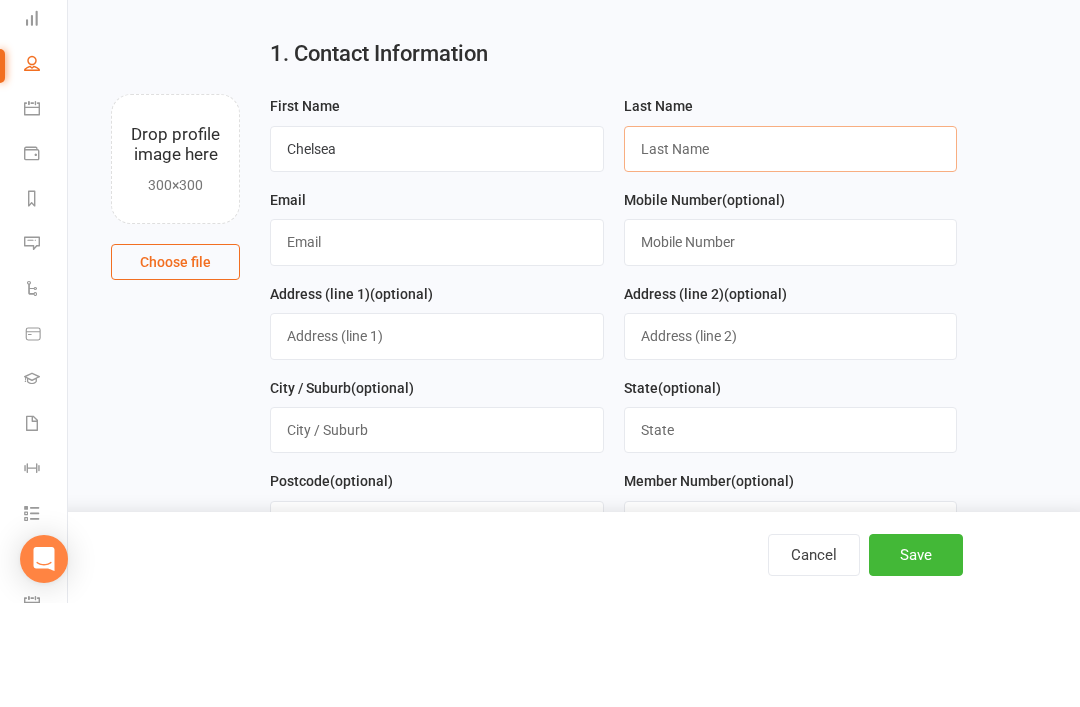 click at bounding box center [791, 253] 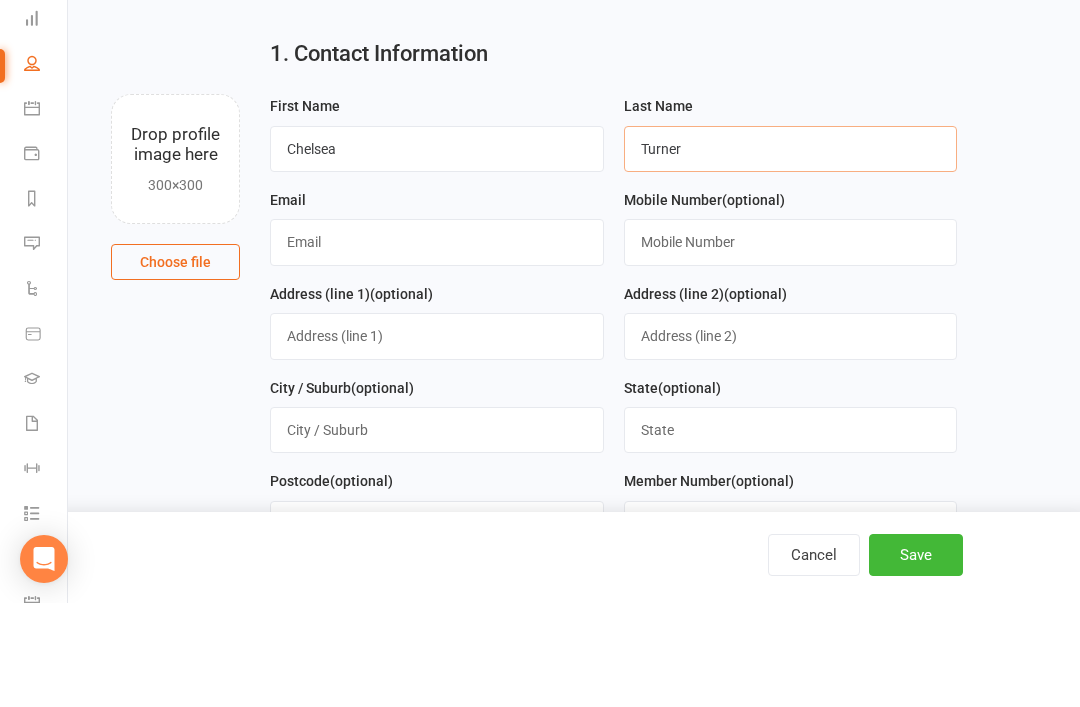 type on "Turner" 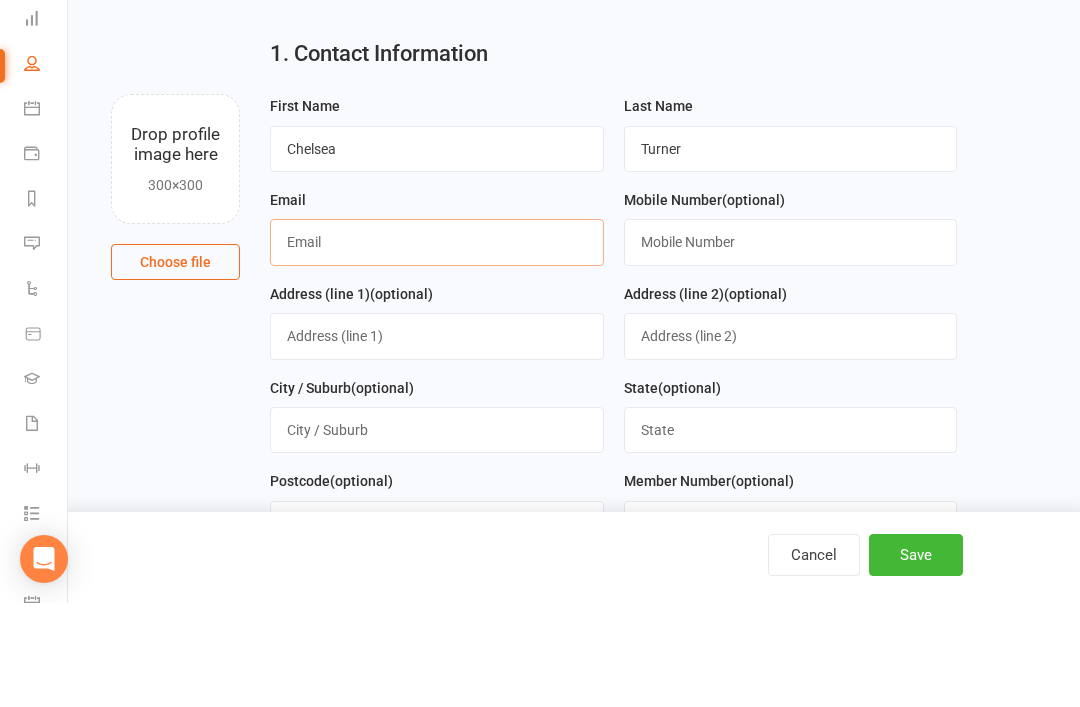 click at bounding box center [437, 346] 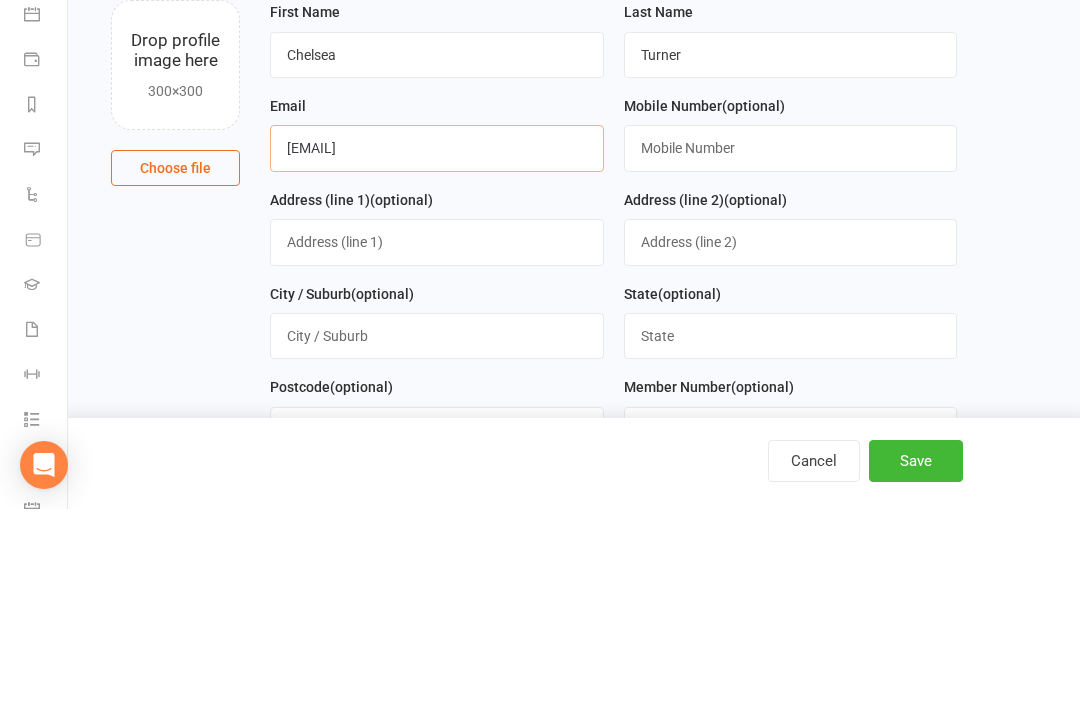 type on "[EMAIL]" 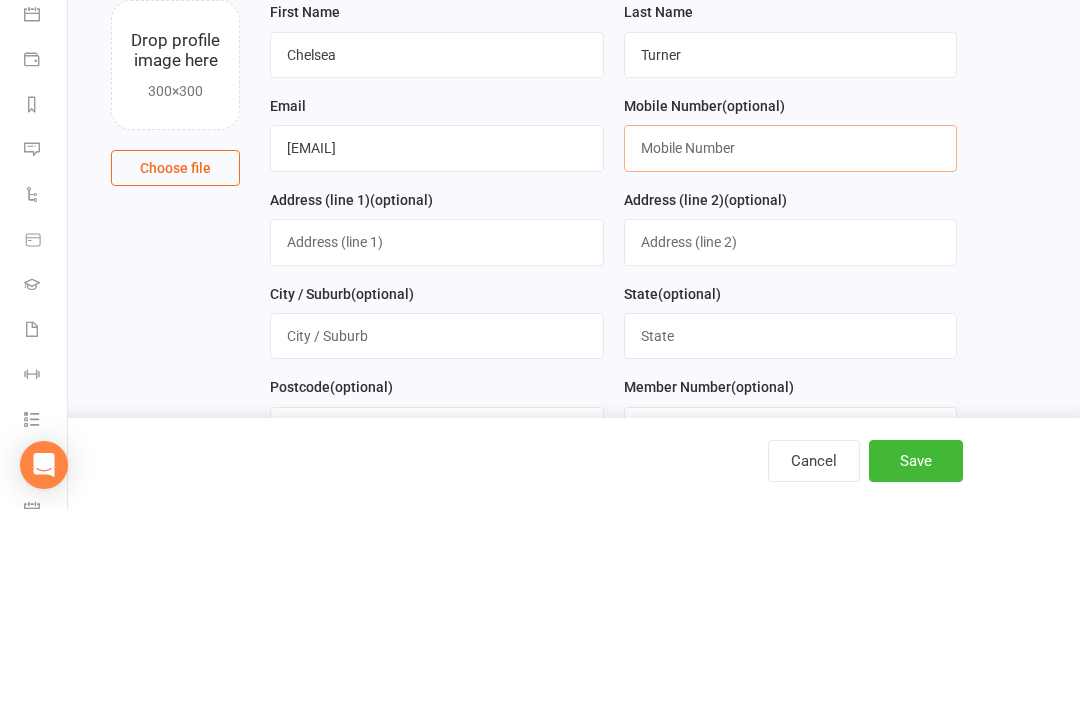 click at bounding box center [791, 346] 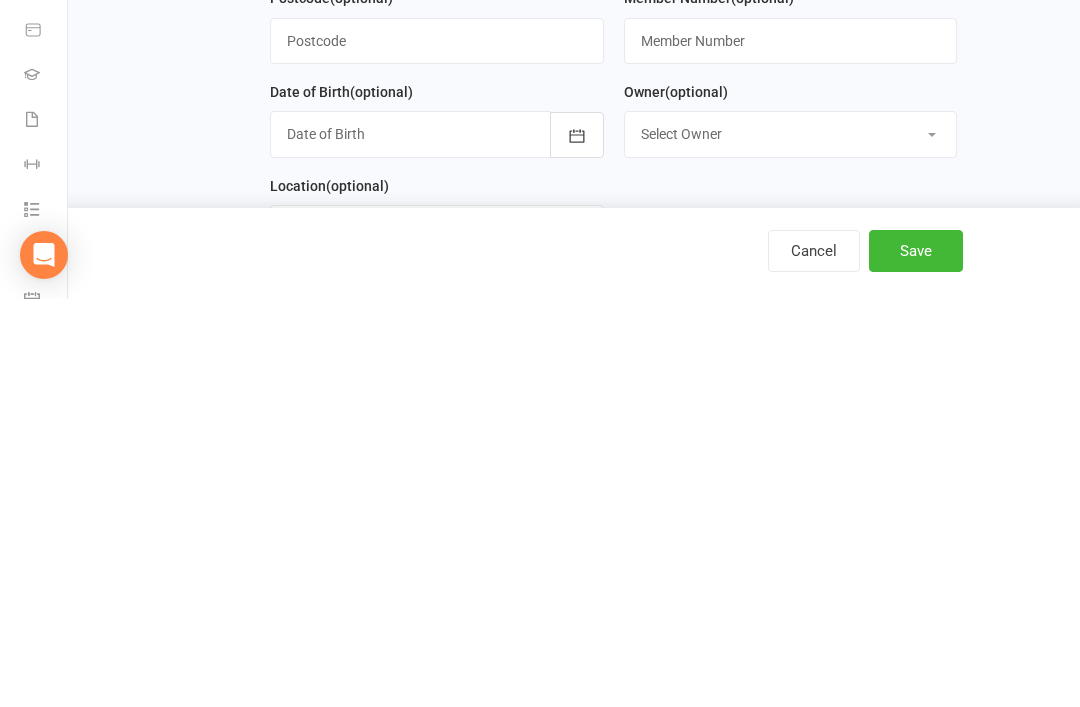 type on "[PHONE]" 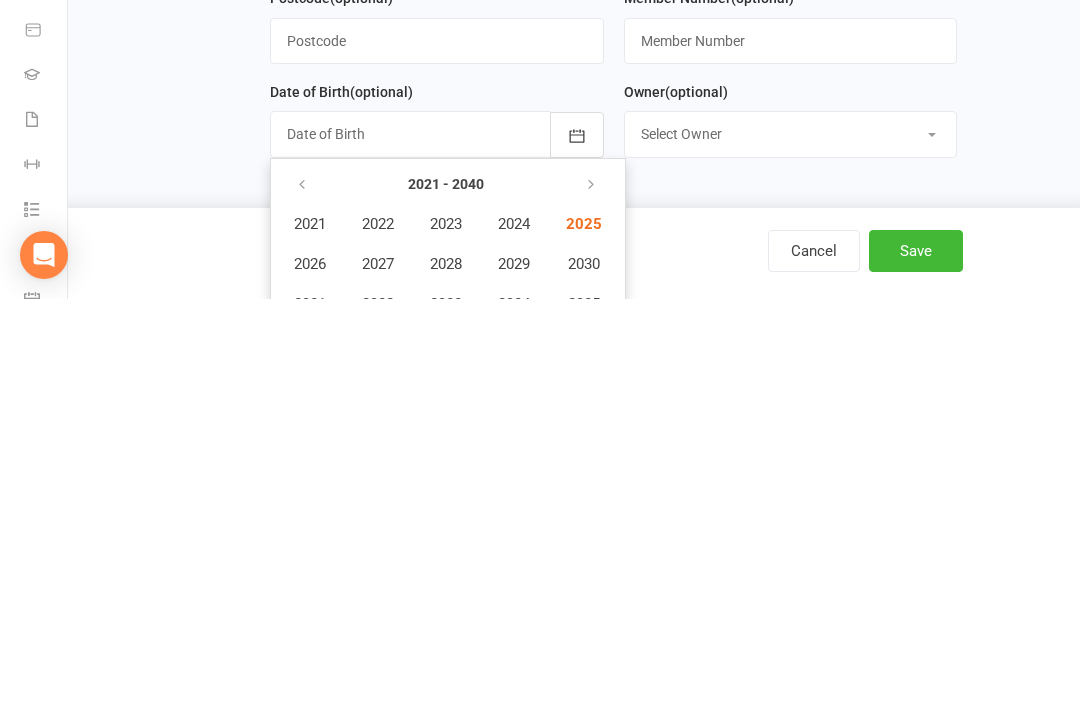 scroll, scrollTop: 593, scrollLeft: 0, axis: vertical 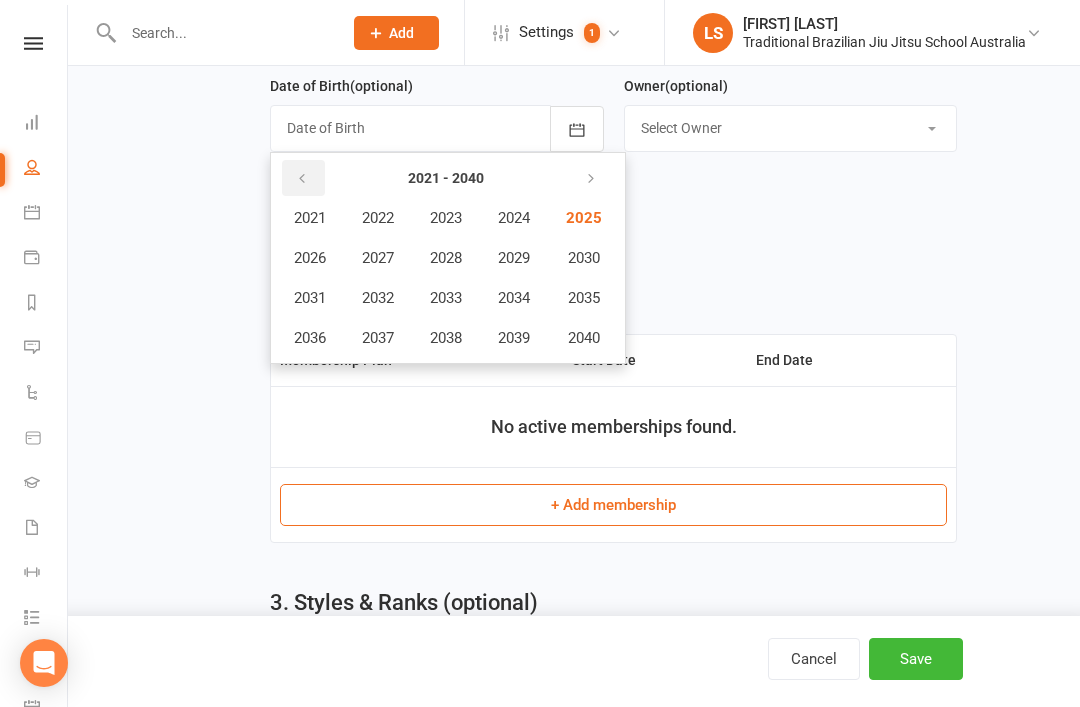 click at bounding box center (303, 178) 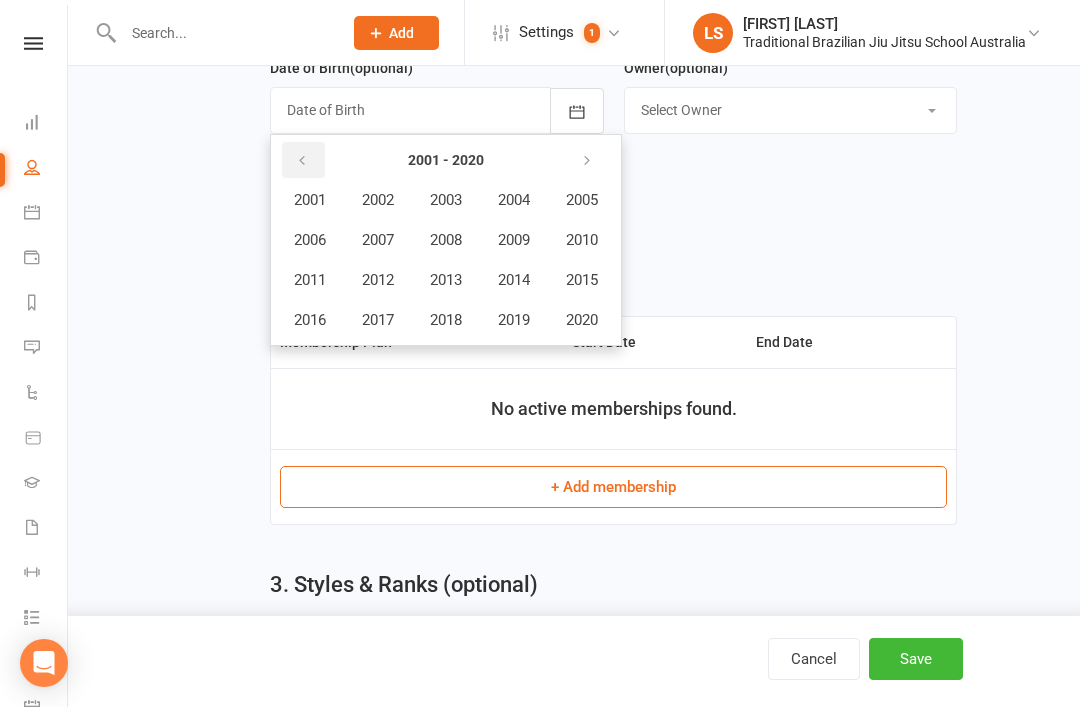 scroll, scrollTop: 615, scrollLeft: 0, axis: vertical 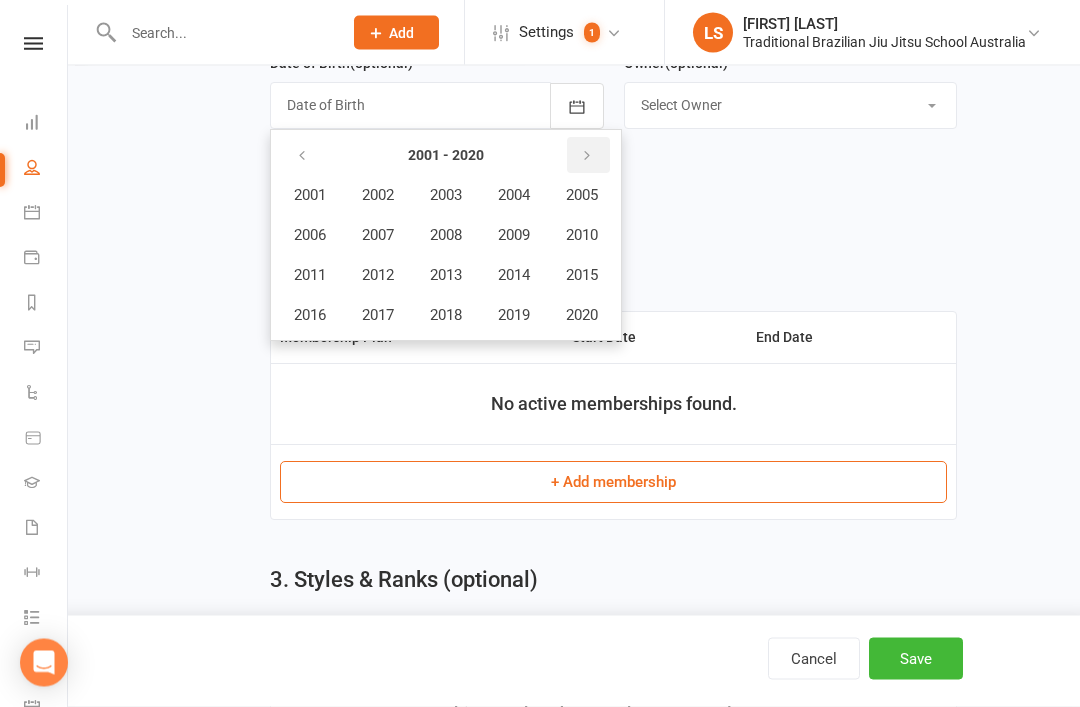 click at bounding box center (588, 156) 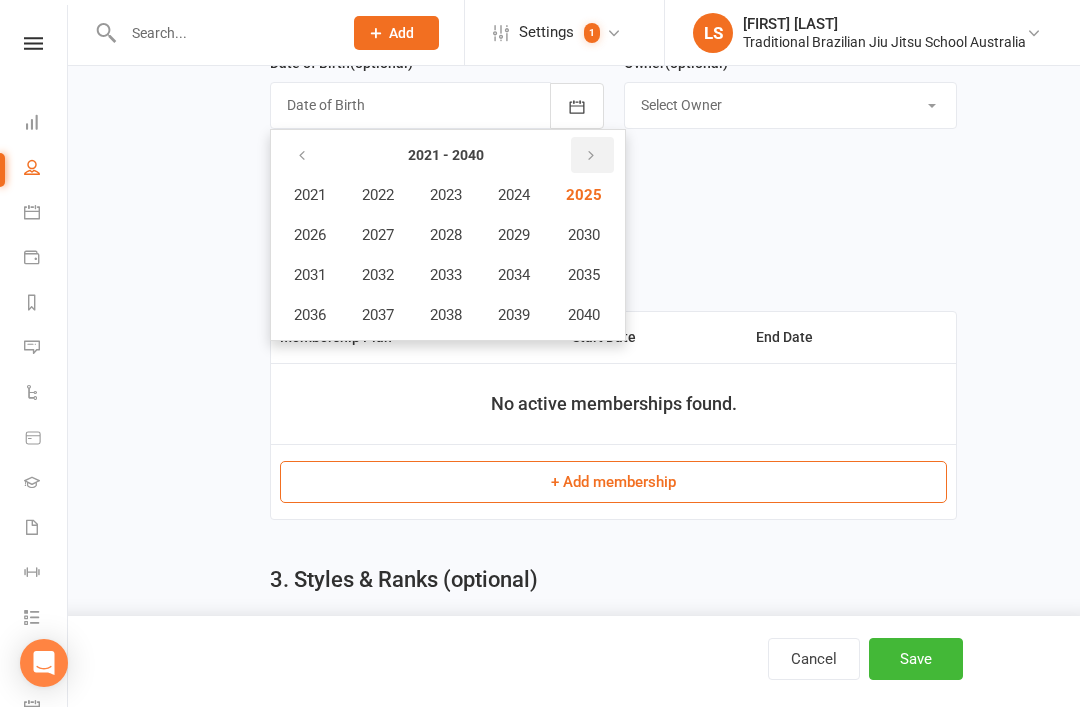 click at bounding box center (302, 156) 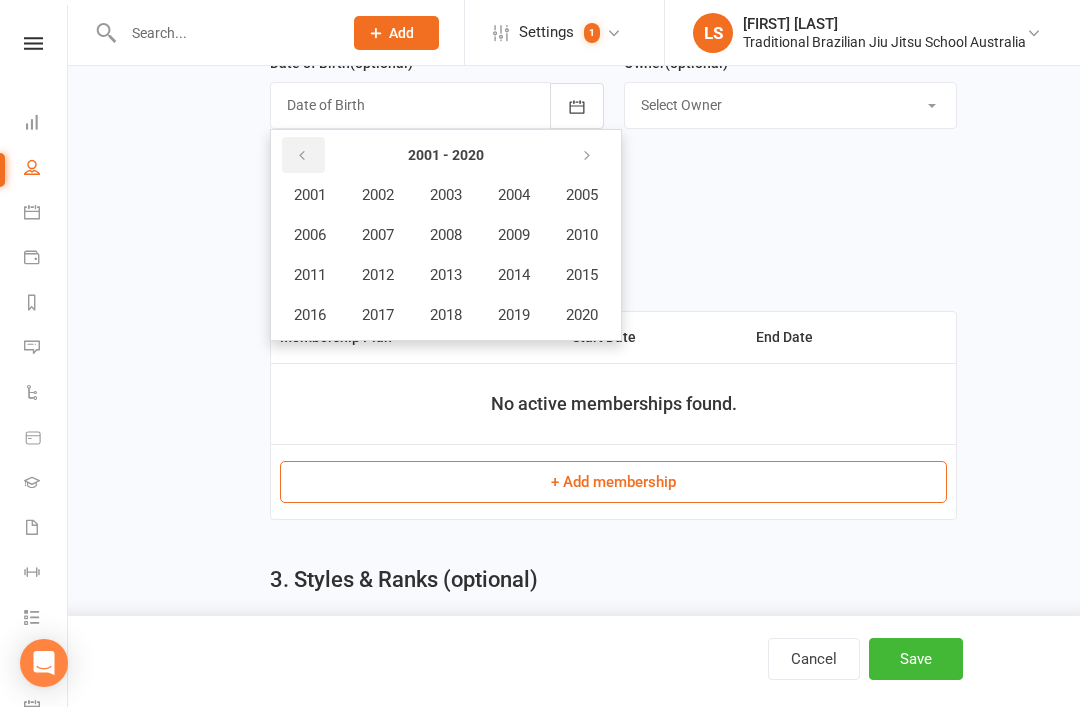 click at bounding box center [302, 156] 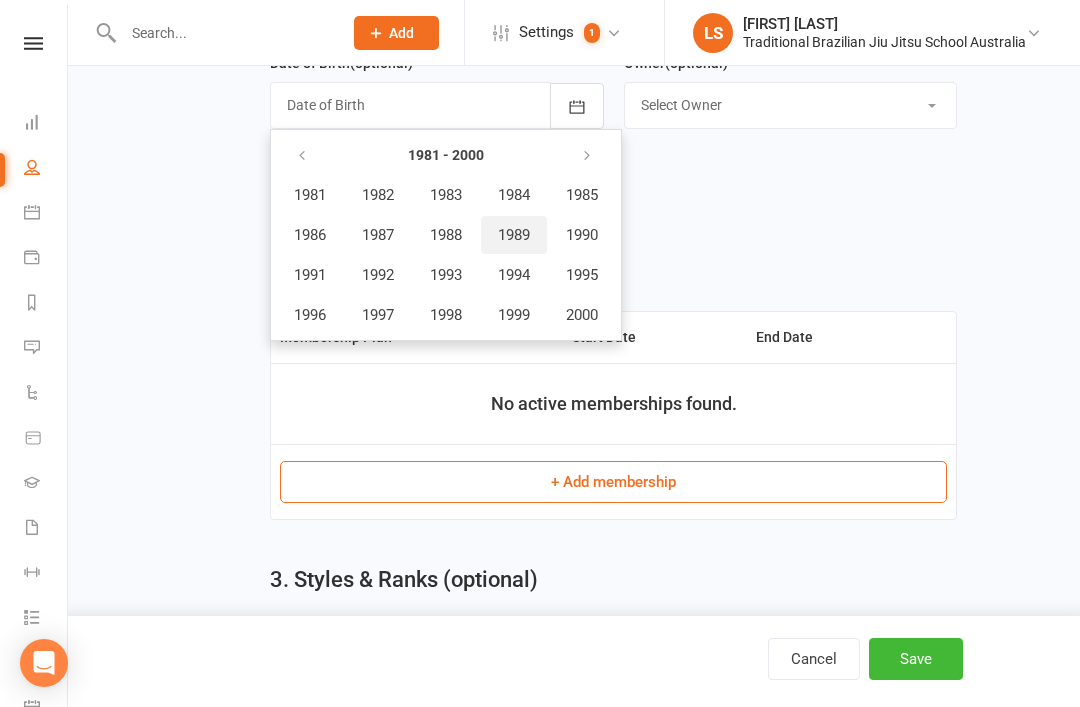 click on "1989" at bounding box center [514, 235] 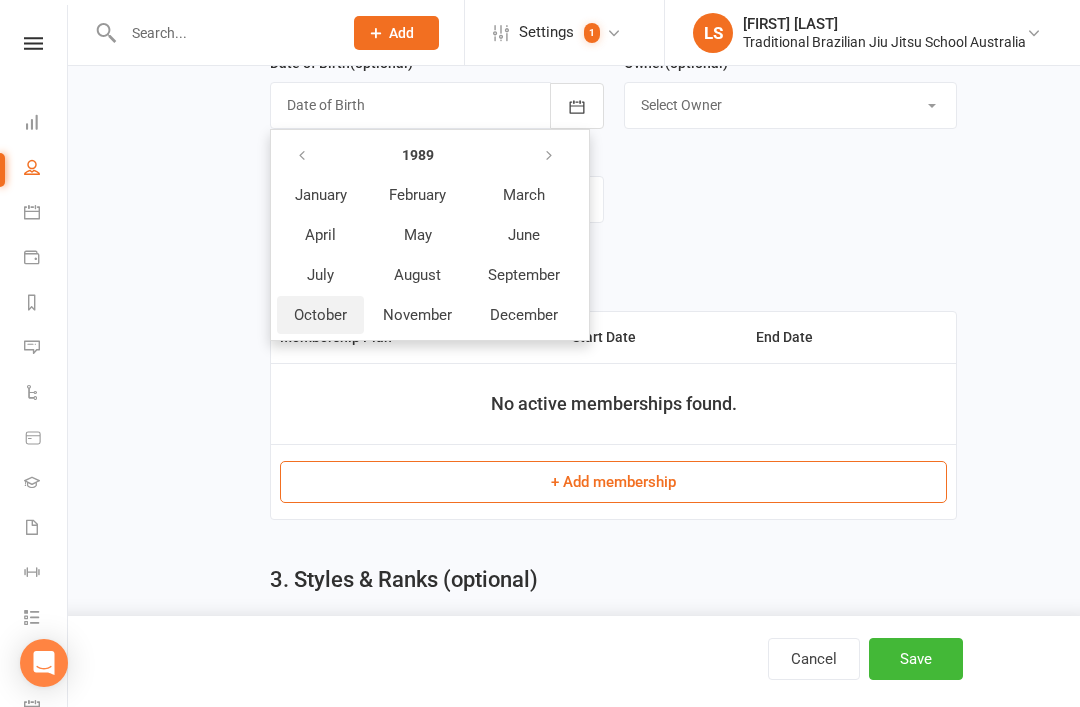 click on "October" at bounding box center (320, 315) 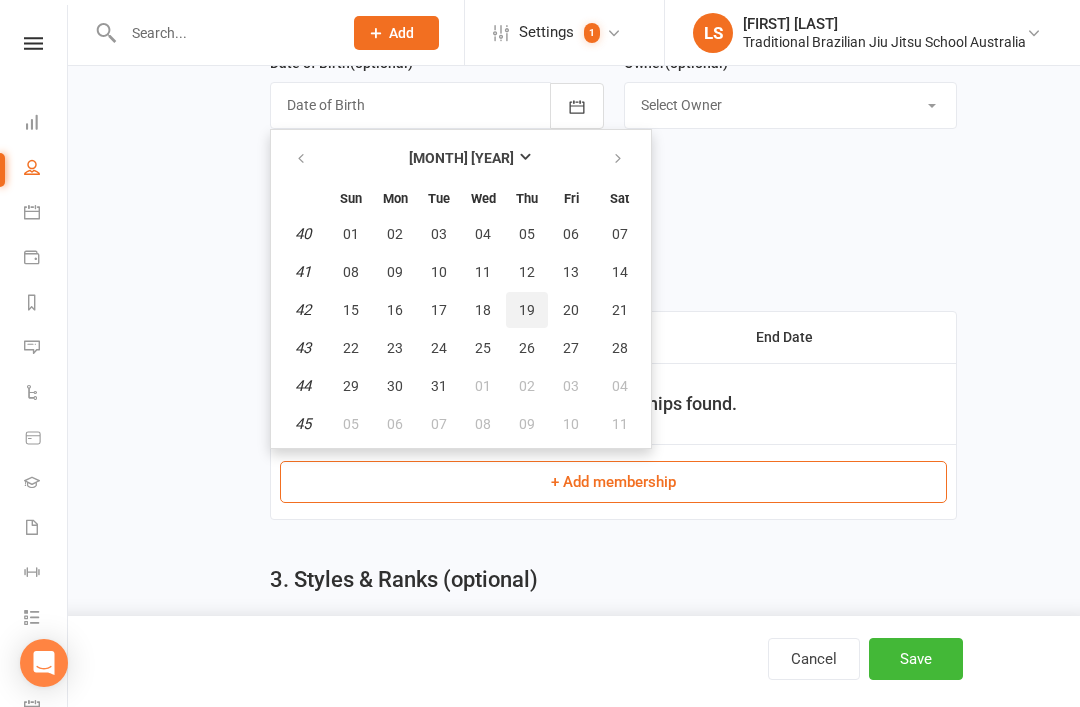 click on "19" at bounding box center (527, 310) 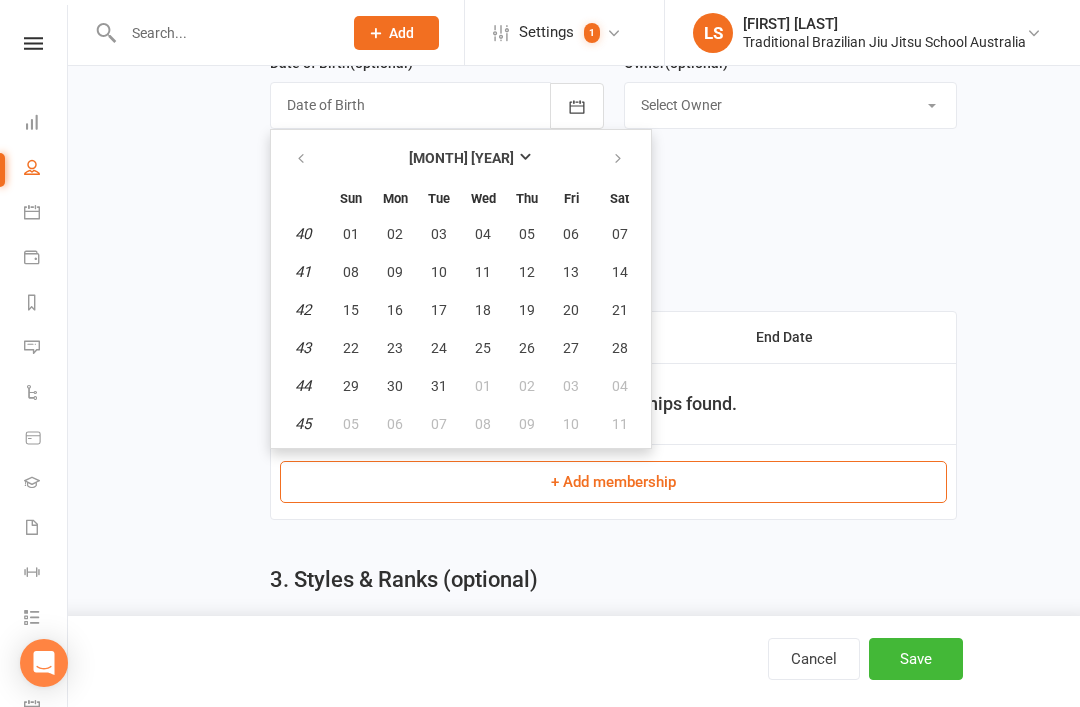 type on "[MONTH] [DAY] [YEAR]" 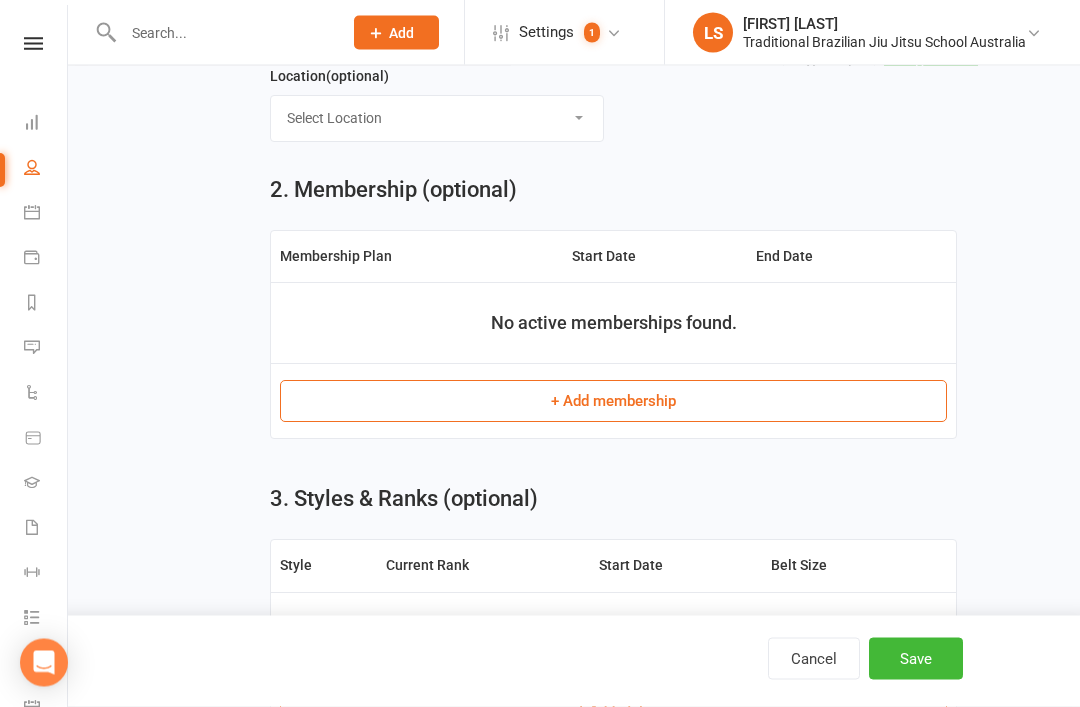 scroll, scrollTop: 697, scrollLeft: 0, axis: vertical 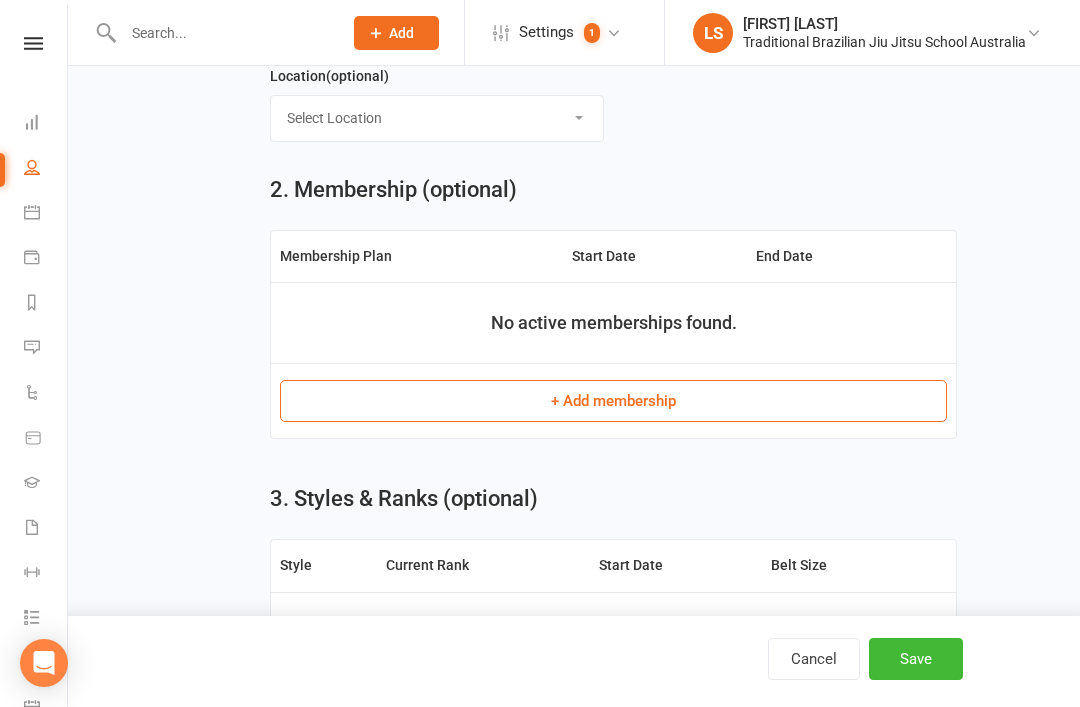 click on "+ Add membership" at bounding box center [613, 401] 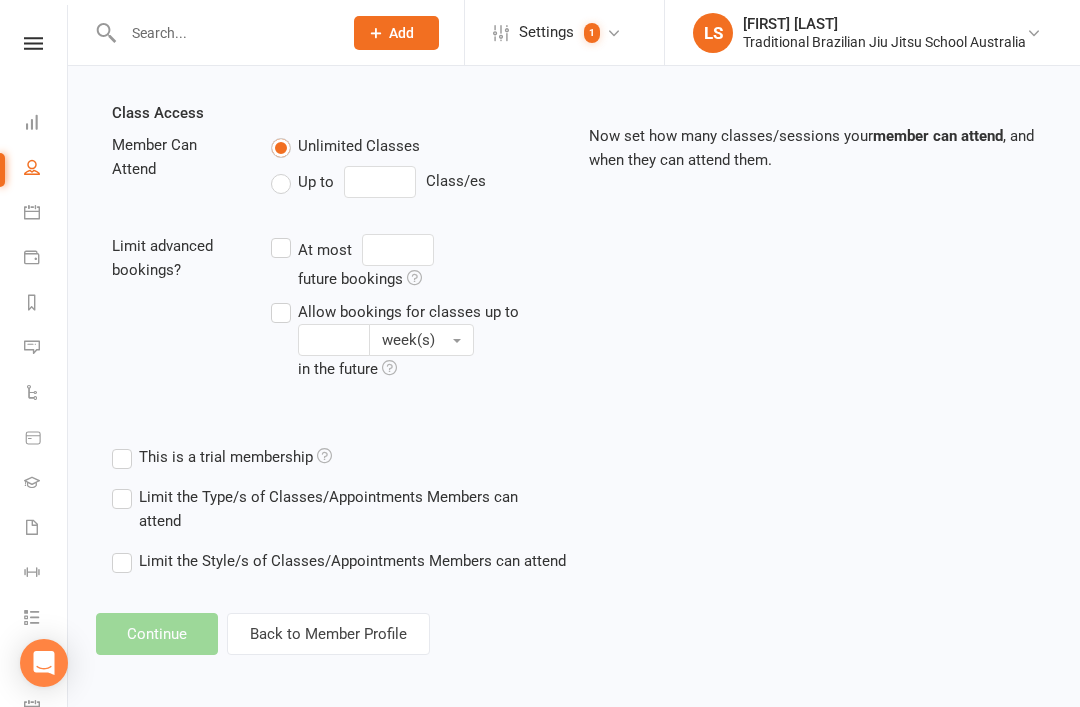 scroll, scrollTop: 0, scrollLeft: 0, axis: both 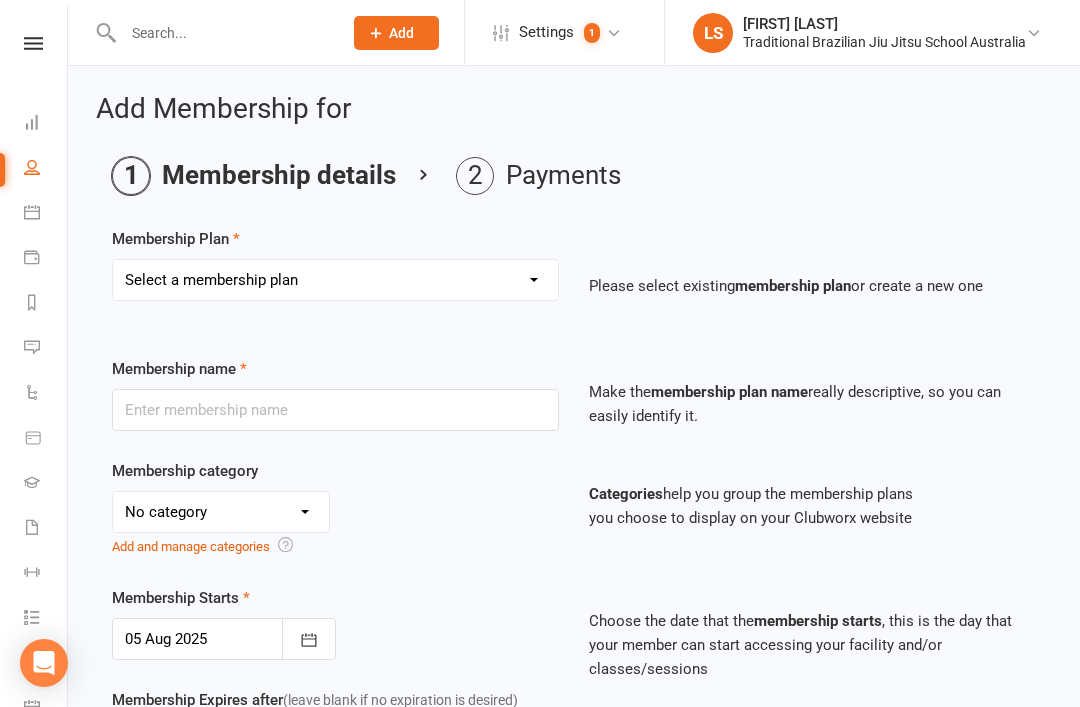 click on "Select a membership plan Create new Membership Plan 10 PACK ADULTS 1 WEEK TRIAL ADULT BJJ CONTRACT 6 MONTHS ADULTS - NO CONTRACT KIDS 5-6 YRS - ONCE A WEEK KIDS 5-6 YRS -UNLIMITED KIDS 7-10 YRS - TWICE A WEEK KIDS 7-10 YRS - UNLIMITED KIDS 11-15 YRS ONCE A WEEK KIDS 11-15 YRS - UNLIMITED KIDS 11-15 YRS - TWICE A WEEK WOMENS ONLY PRIVATE - 5 PACK PRIVATE- 10PACK FAMILY EXEMPTION FIRST RESPONDERS FOOTY SPECIAL ADULTS UNLIMITED 1YEAR CONTRACT HOLLIDAY PROGRAM Footy Holiday Program 1 MONTH UPFRONT" at bounding box center (335, 280) 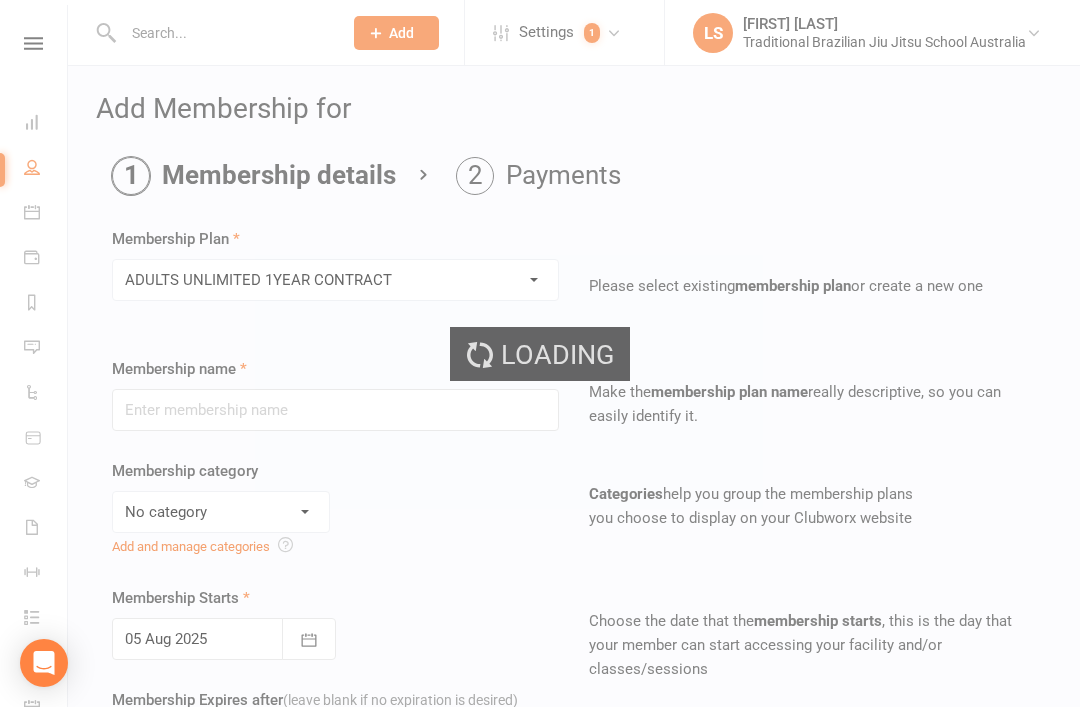 type on "ADULTS UNLIMITED 1YEAR CONTRACT" 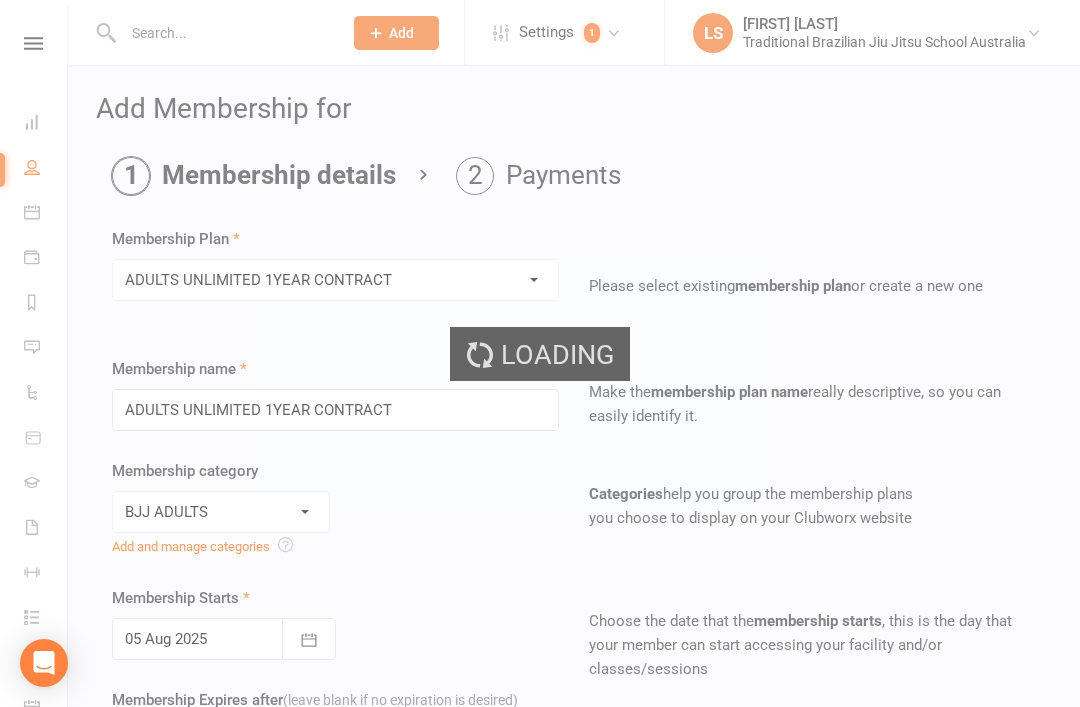 type on "5" 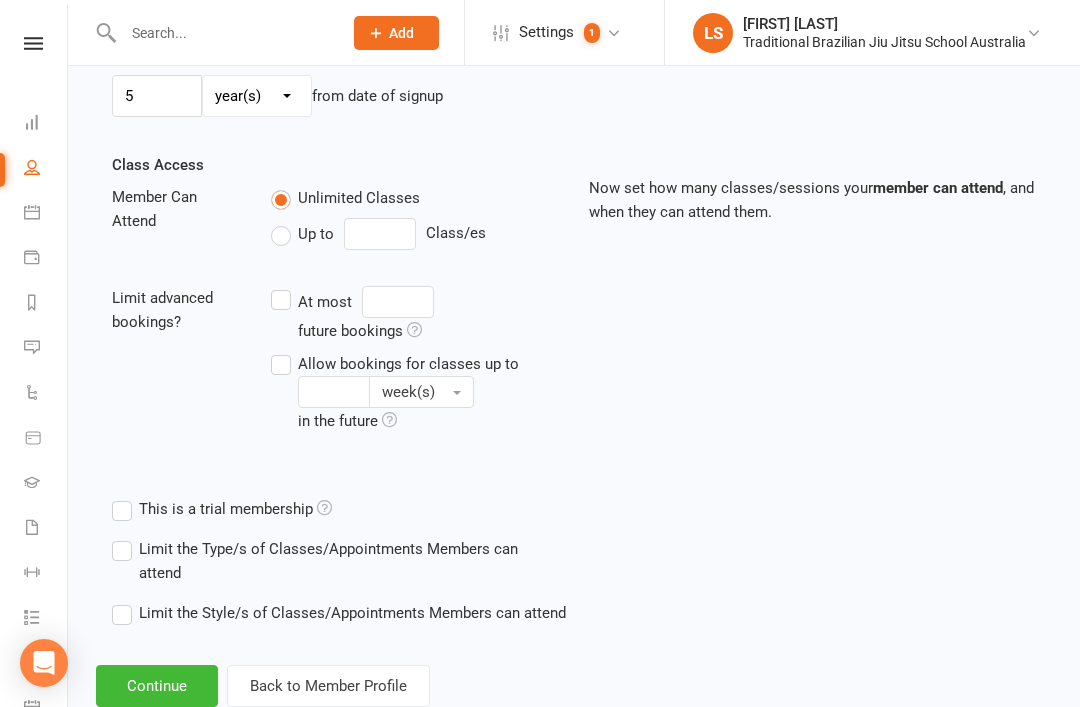 scroll, scrollTop: 654, scrollLeft: 0, axis: vertical 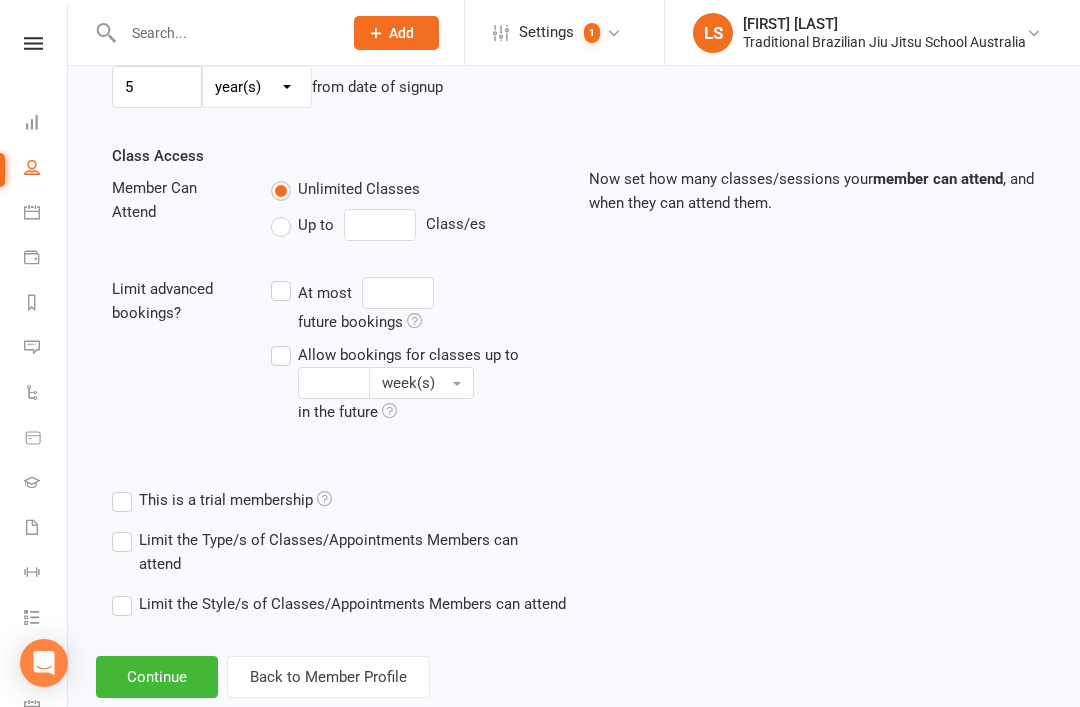click on "Continue" at bounding box center (157, 677) 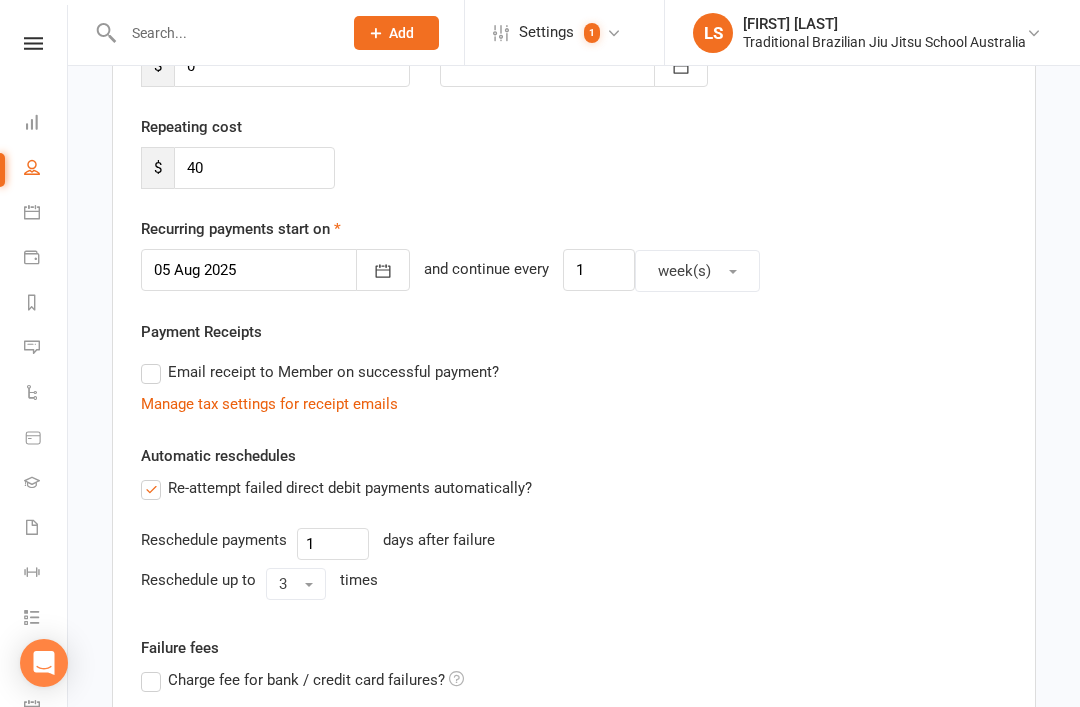 scroll, scrollTop: 314, scrollLeft: 0, axis: vertical 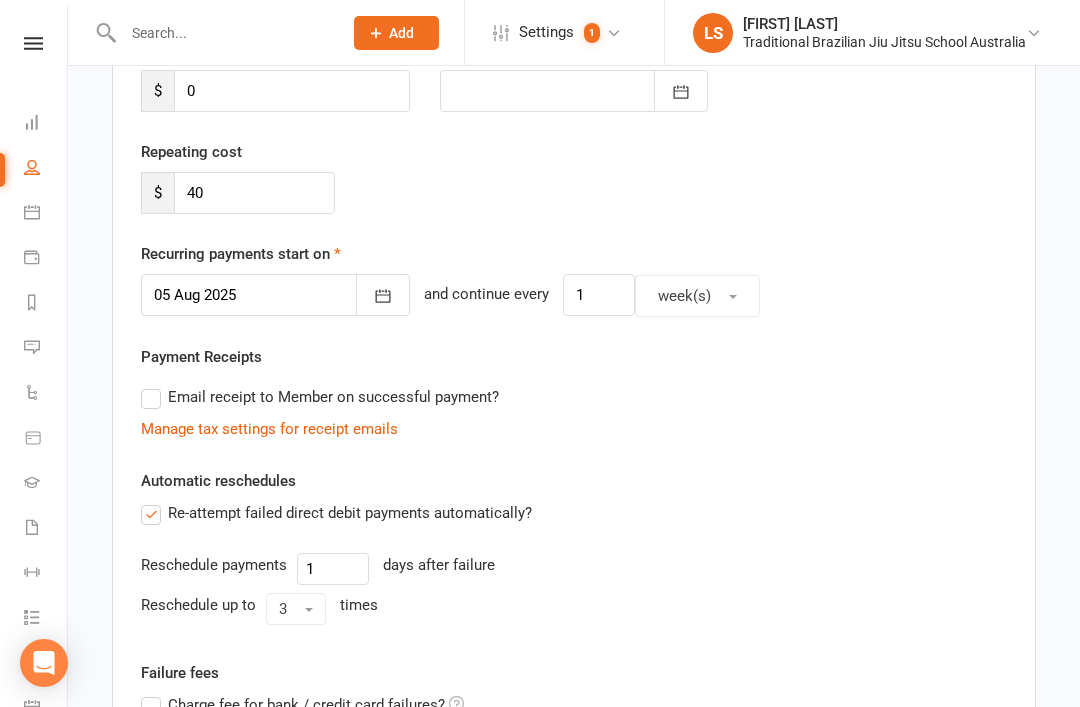 click at bounding box center (275, 295) 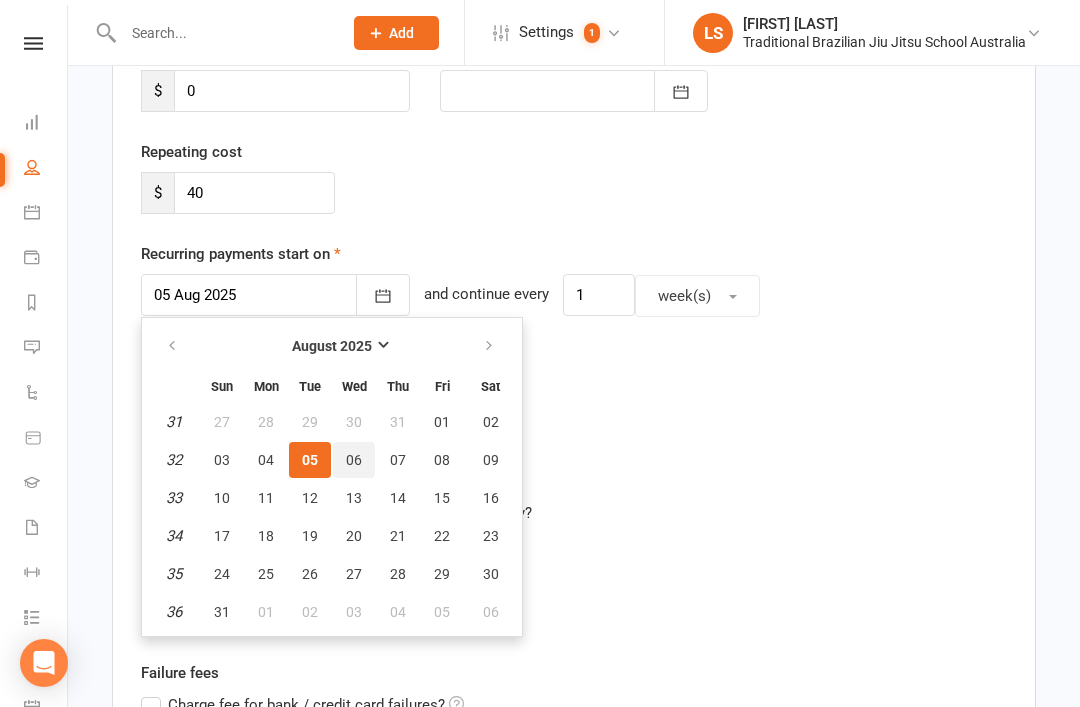 click on "06" at bounding box center [354, 460] 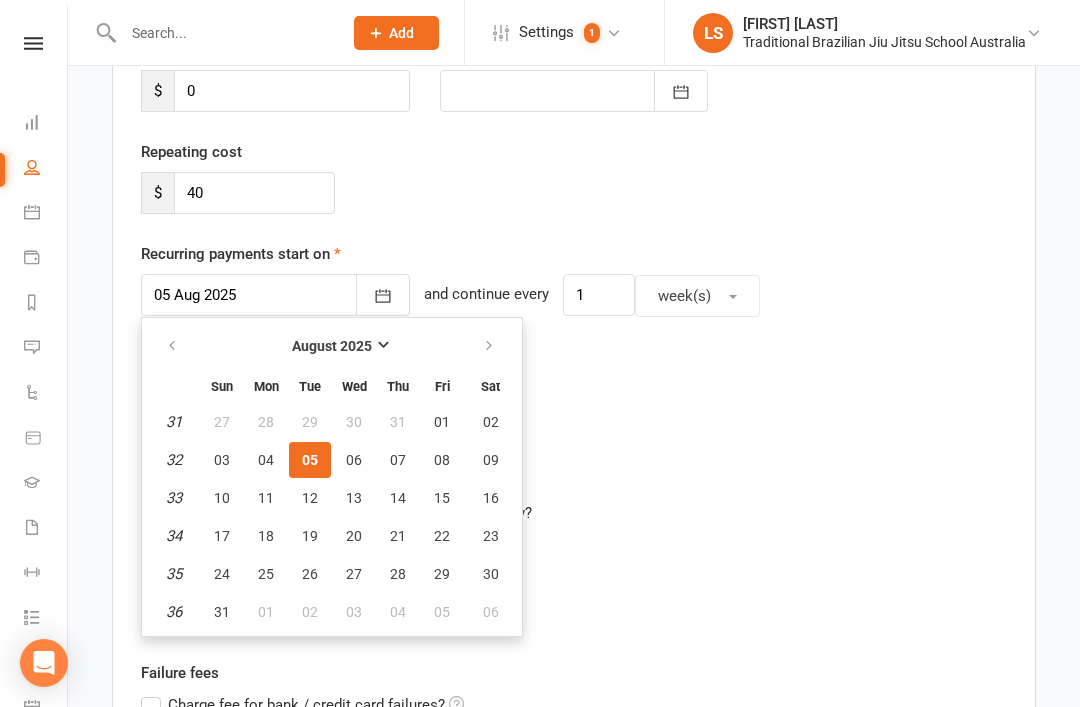 type on "06 Aug 2025" 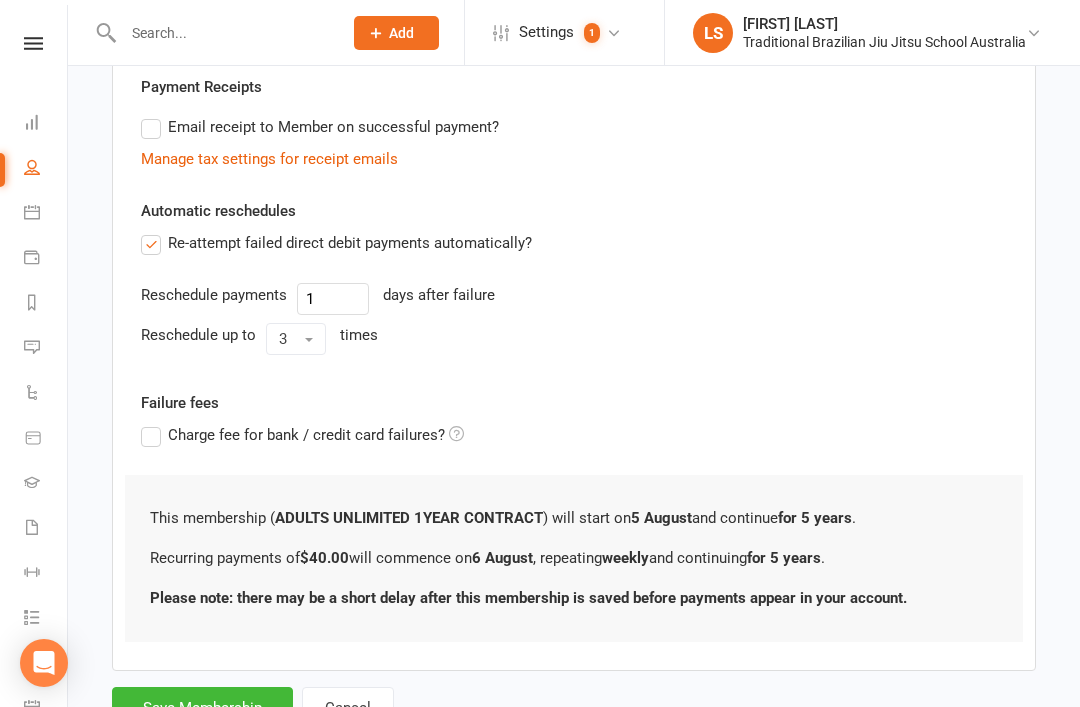 scroll, scrollTop: 619, scrollLeft: 0, axis: vertical 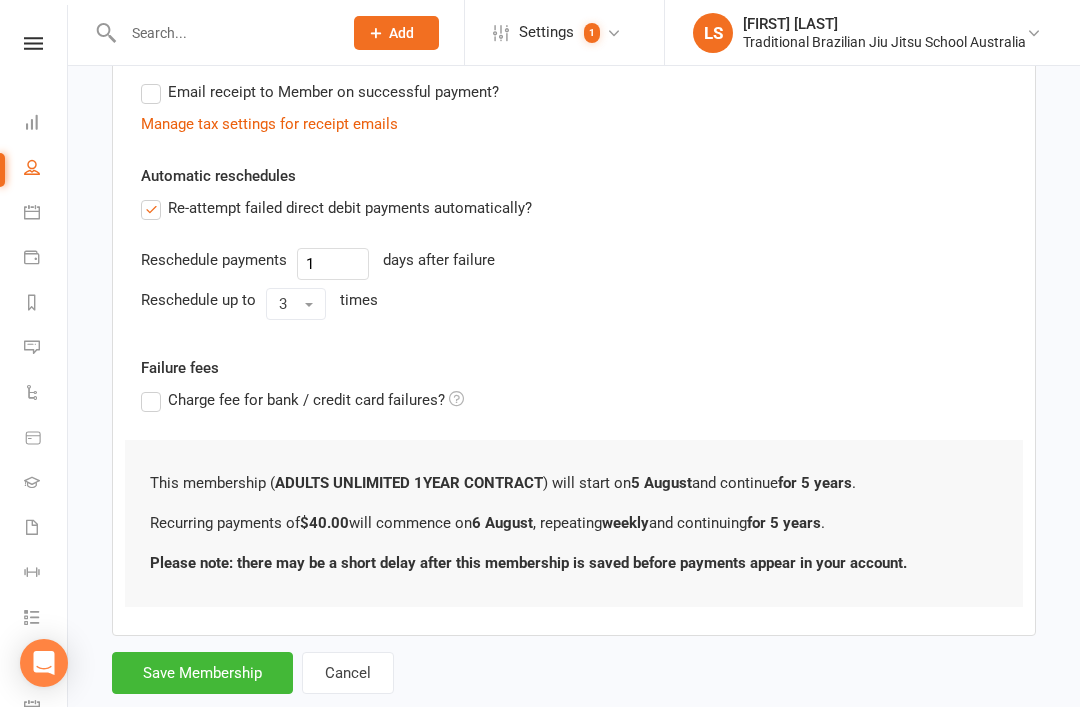 click on "Save Membership" at bounding box center [202, 673] 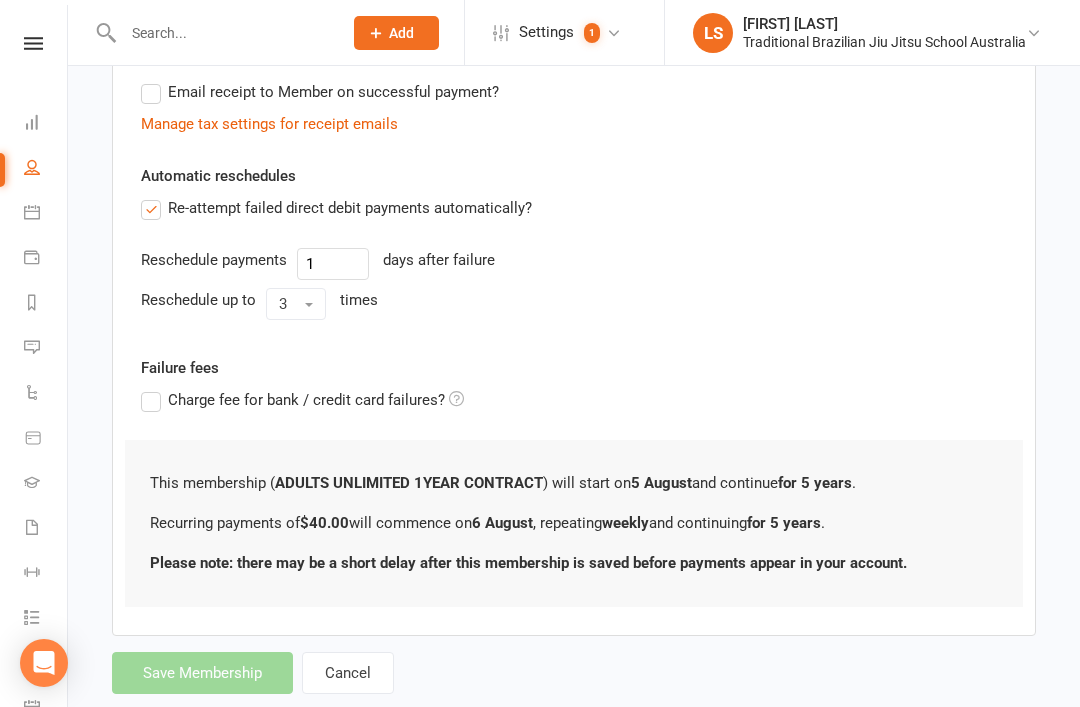 scroll, scrollTop: 858, scrollLeft: 0, axis: vertical 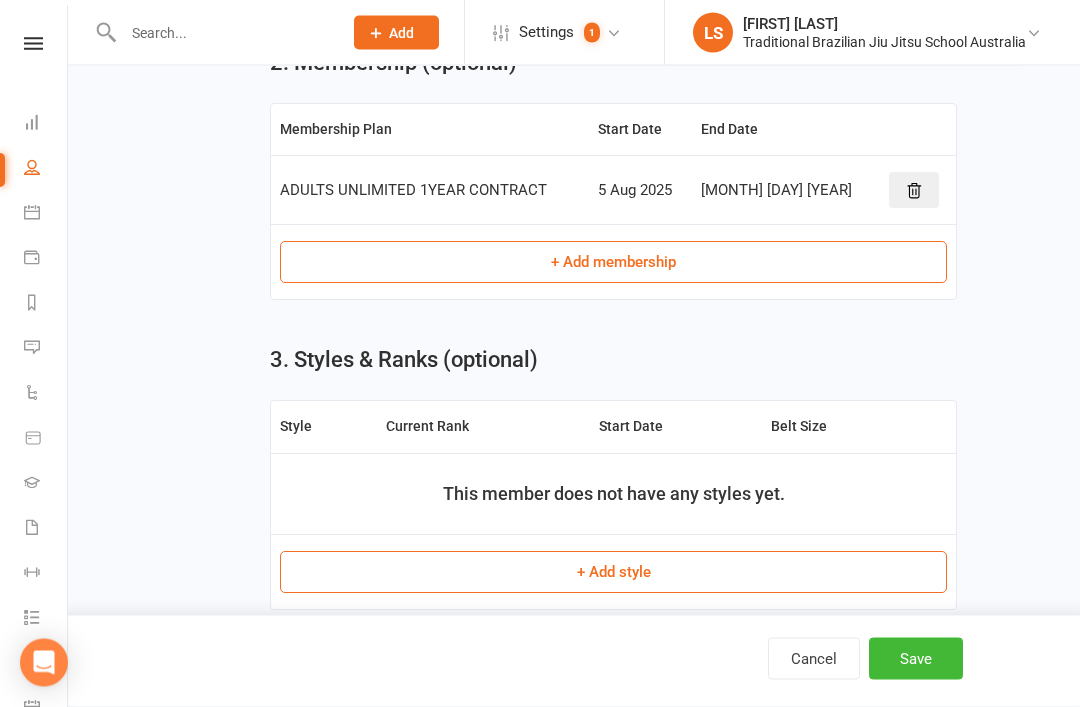 click on "+ Add style" at bounding box center (613, 573) 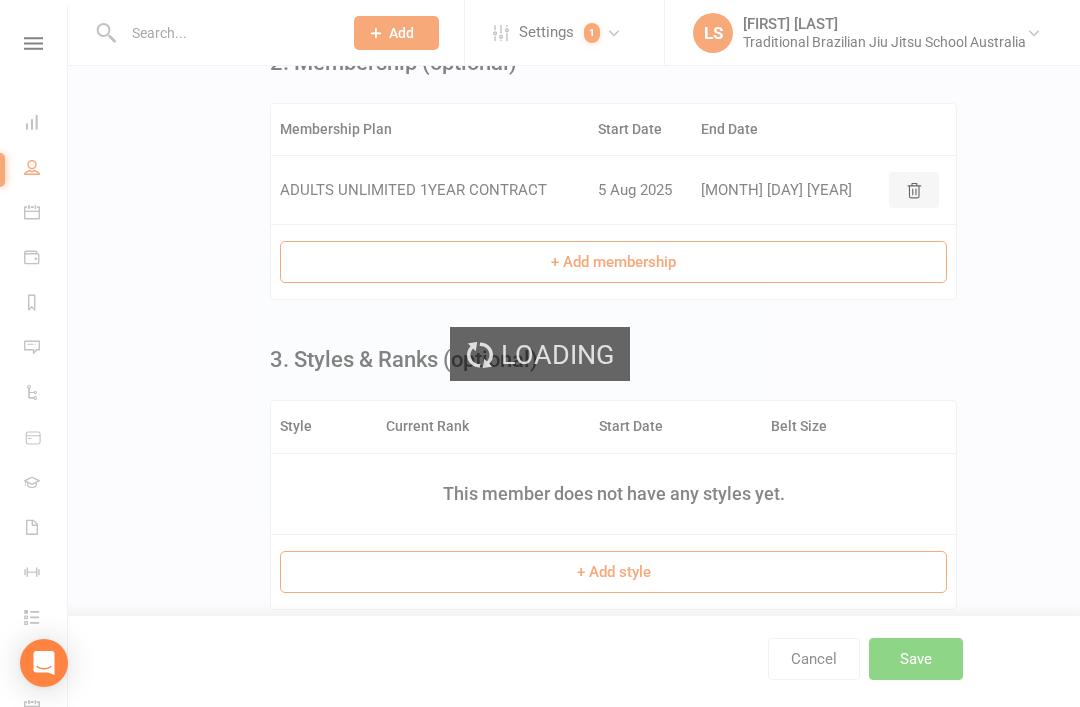 scroll, scrollTop: 0, scrollLeft: 0, axis: both 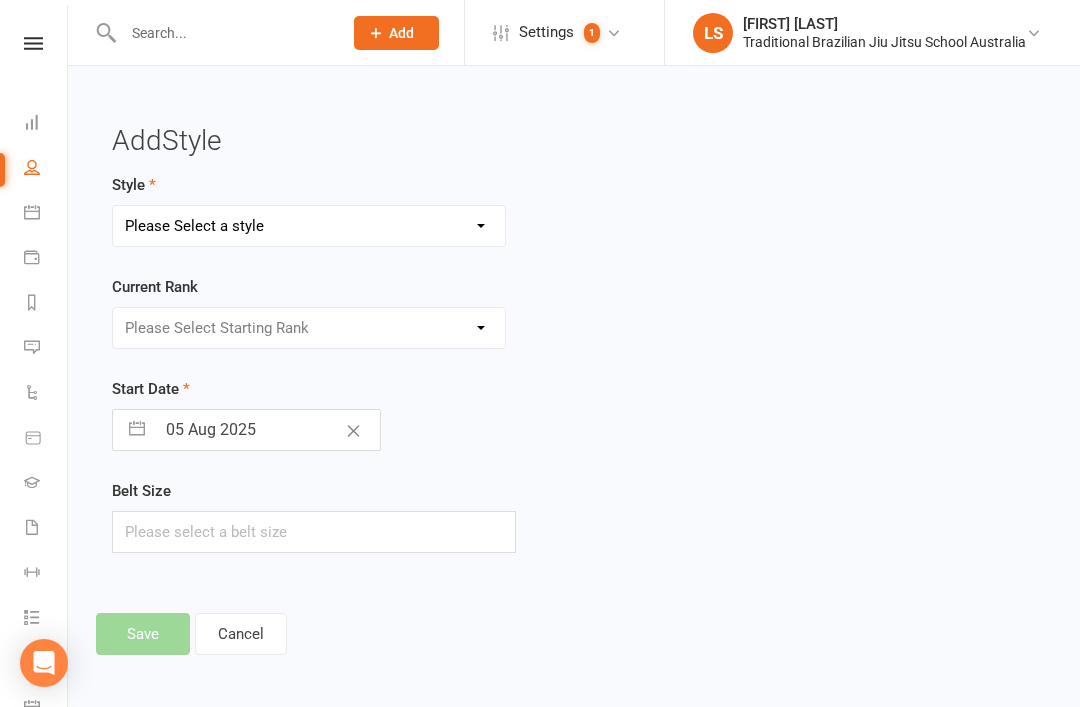 click on "Please Select a style BJJ ADULTS HOLLIDAYS KIDS BJJ" at bounding box center (309, 226) 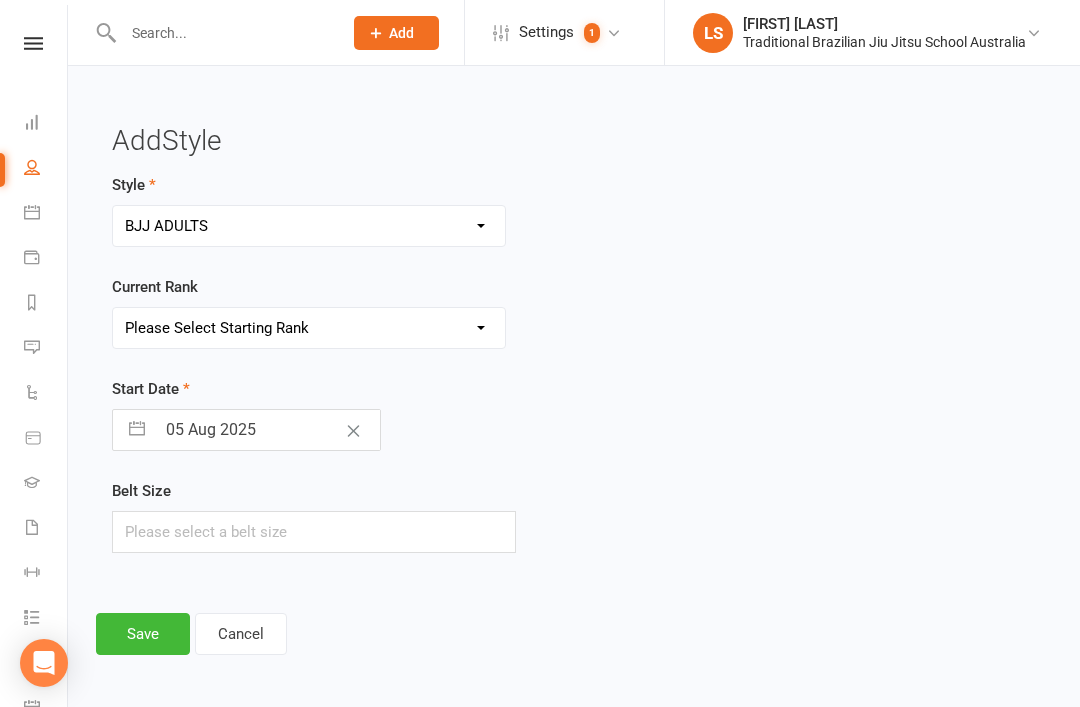 click on "Please Select Starting Rank WHITE BELT WHITE BELT 1 stripe WHITE BELT 2 stripe WHITE BELT 3 stripes WHITE BELT 4stripe BLUE BELT BLUE BELT 1 STRIPE BLUE BELT 2 STRIPE BLUE BELT 3 STRIPE BLUE BELT 4 STRIPE PURPLE BELT PURPLE 1 STRIPE PURPLE 2 STRIPE PURPLE 3 STRIPE PURPLE 4 STRIPE BROWN BELT BROWN BELT 1 STRIPE BROWN BELT 2 STRIPES BROWN BELT 3 STRIPES BROWN BELT 4 STRIPES BLACK BELT BLACK BELT 1 STRIPE BLACK BELT 2 STRIPES" at bounding box center (309, 328) 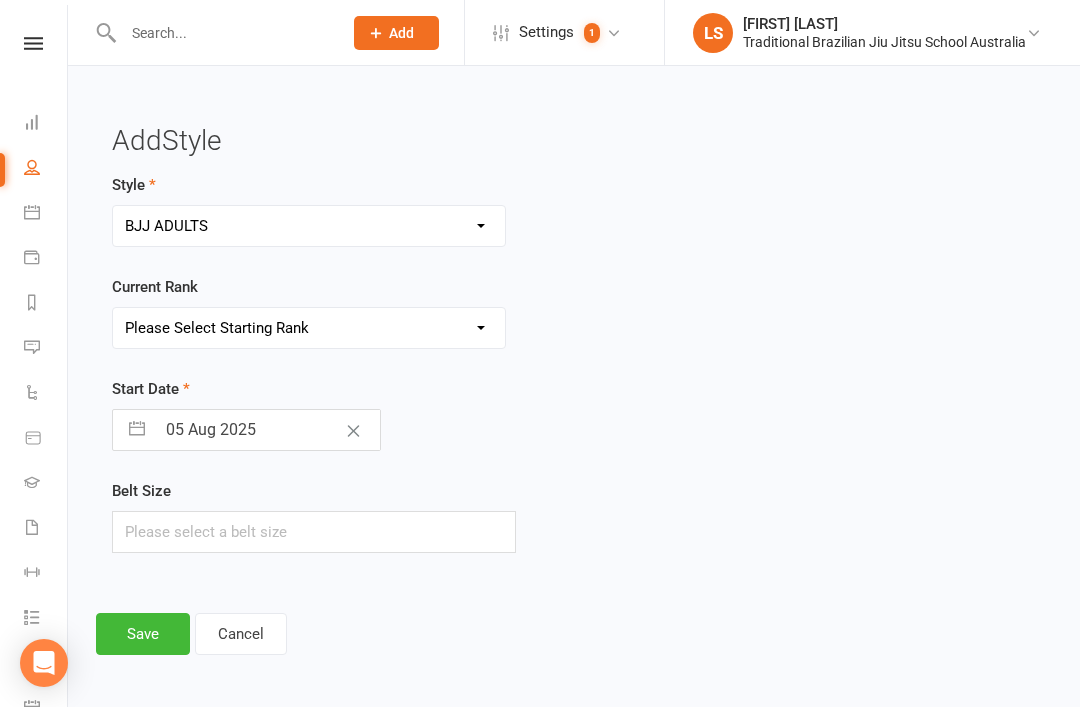 scroll, scrollTop: 21, scrollLeft: 0, axis: vertical 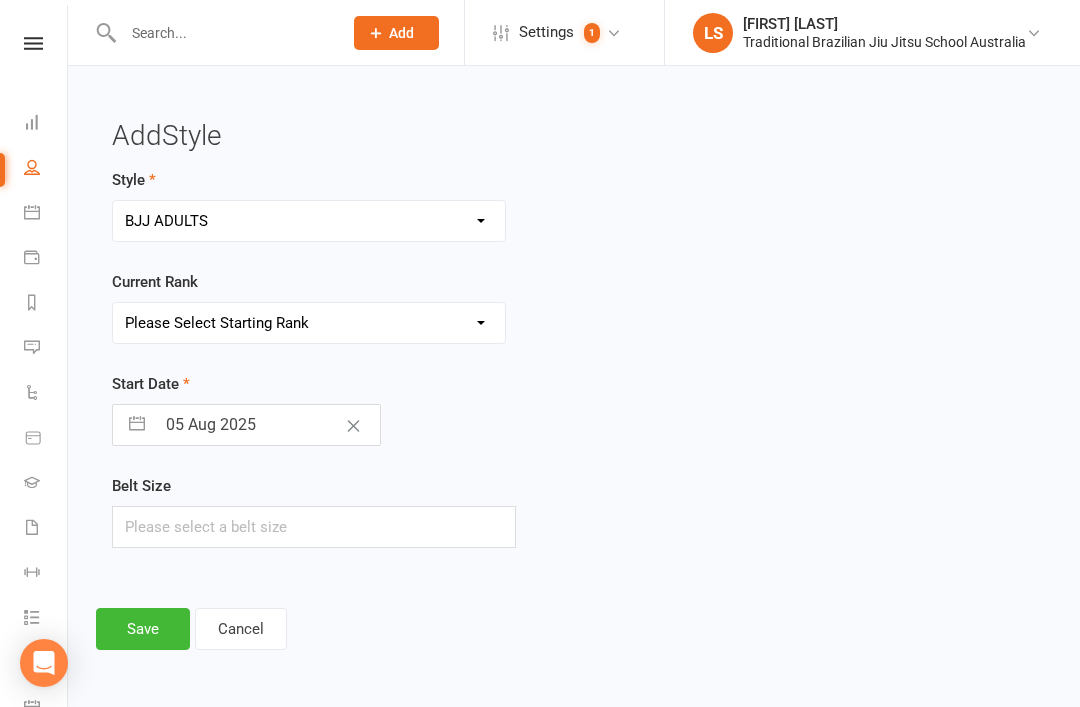click on "Save" at bounding box center (143, 629) 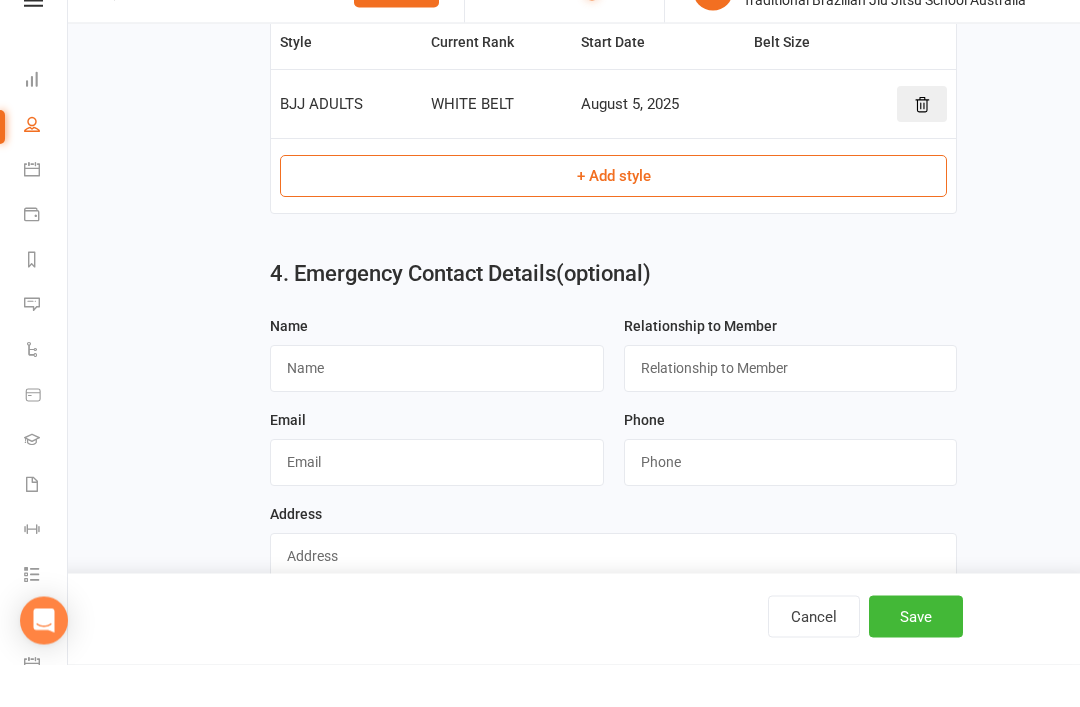 scroll, scrollTop: 1165, scrollLeft: 0, axis: vertical 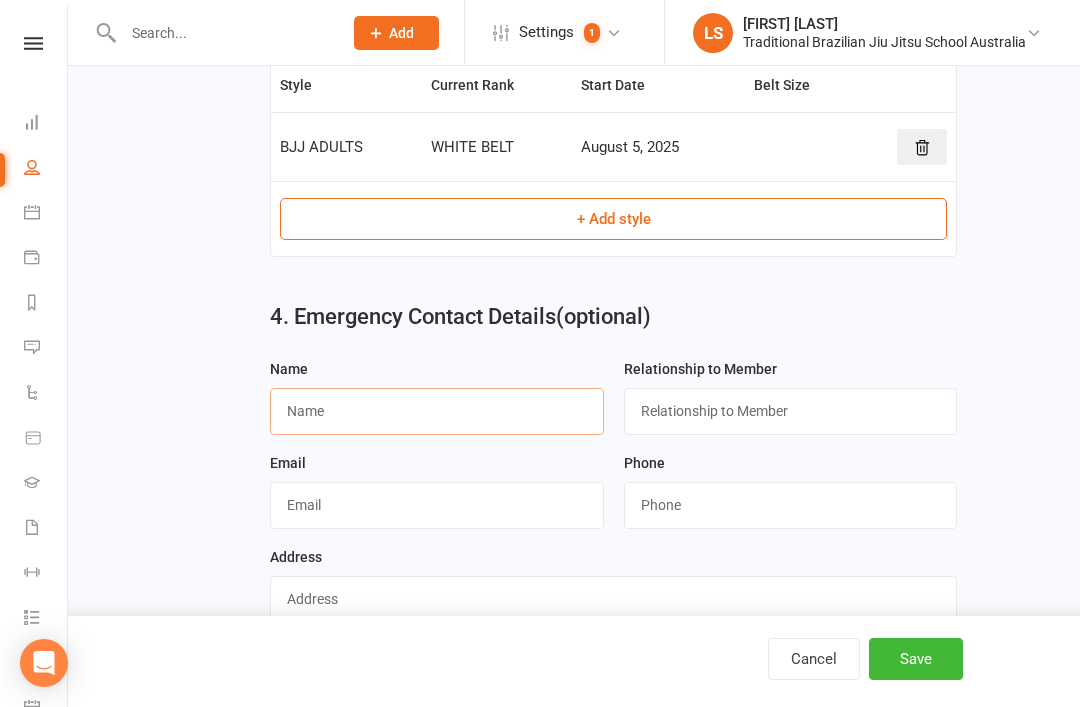 click at bounding box center (437, 411) 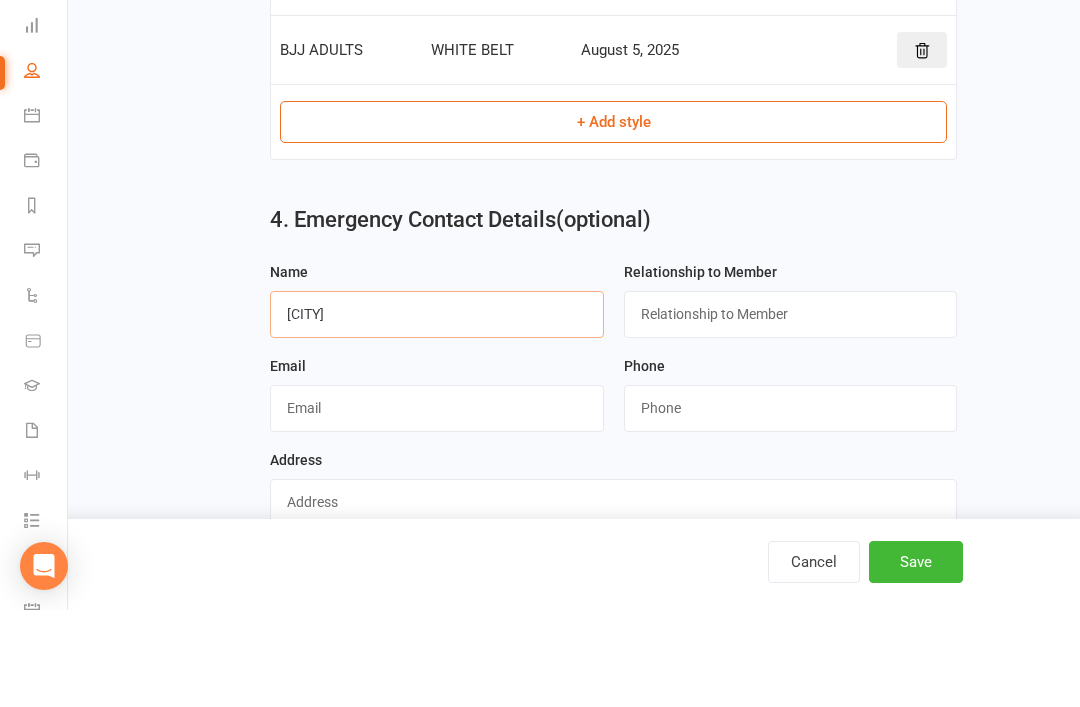 type on "[CITY]" 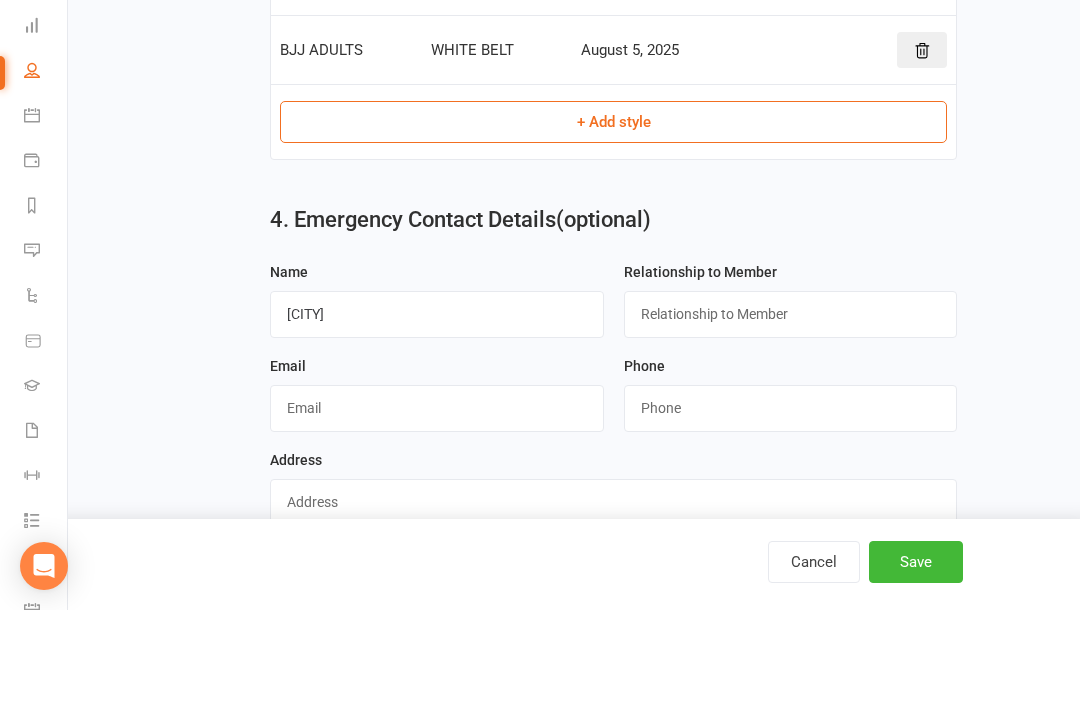click on "4. Emergency Contact Details  (optional)" at bounding box center (613, 317) 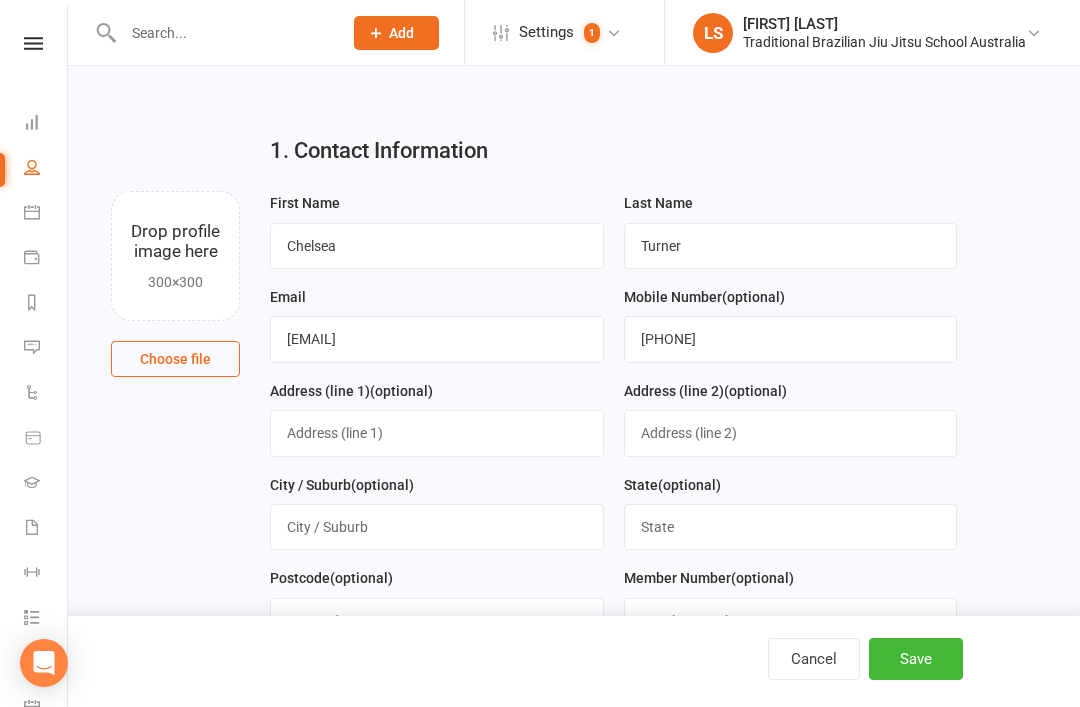 scroll, scrollTop: 0, scrollLeft: 0, axis: both 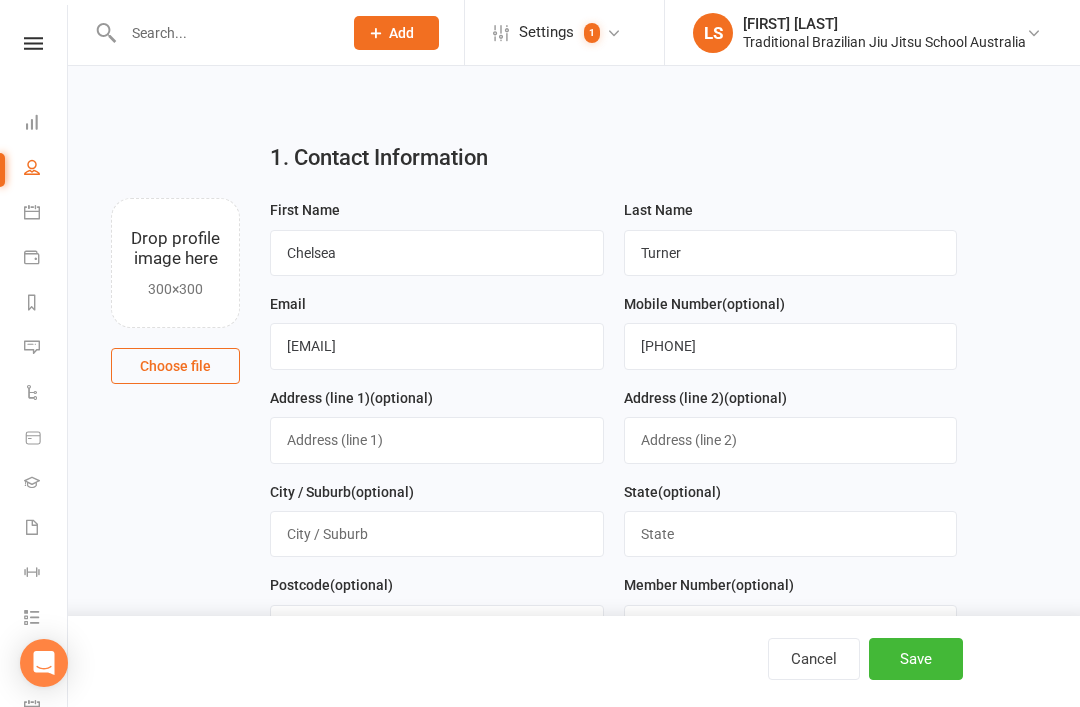 click on "Save" at bounding box center [916, 659] 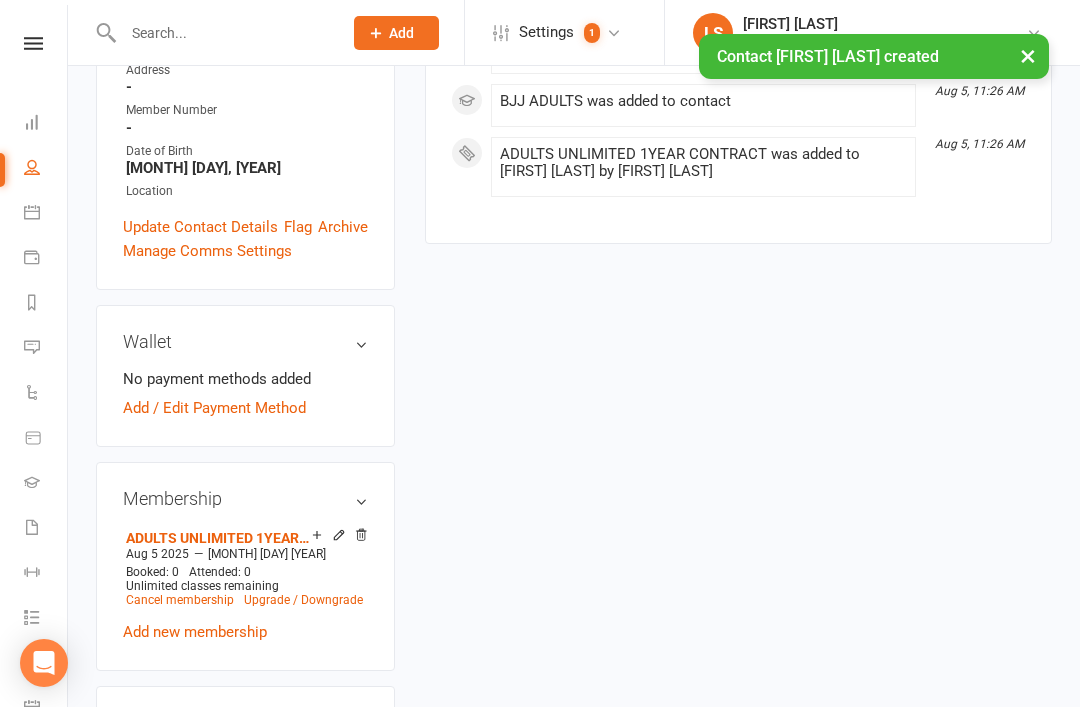 scroll, scrollTop: 429, scrollLeft: 0, axis: vertical 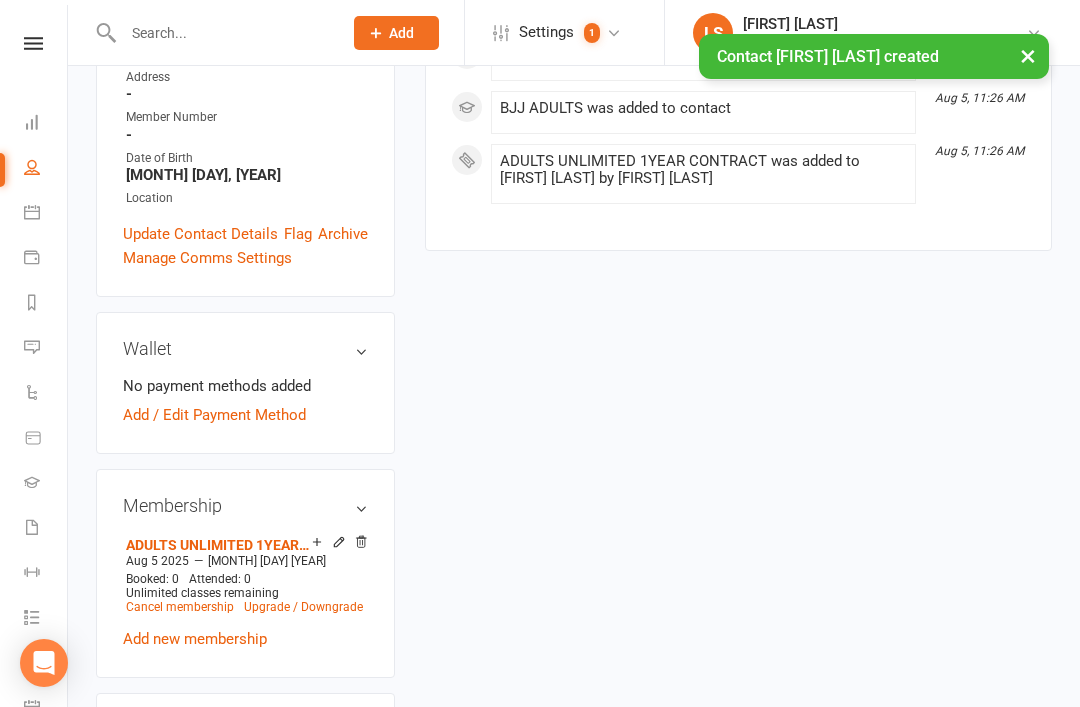 click on "Add / Edit Payment Method" at bounding box center [214, 415] 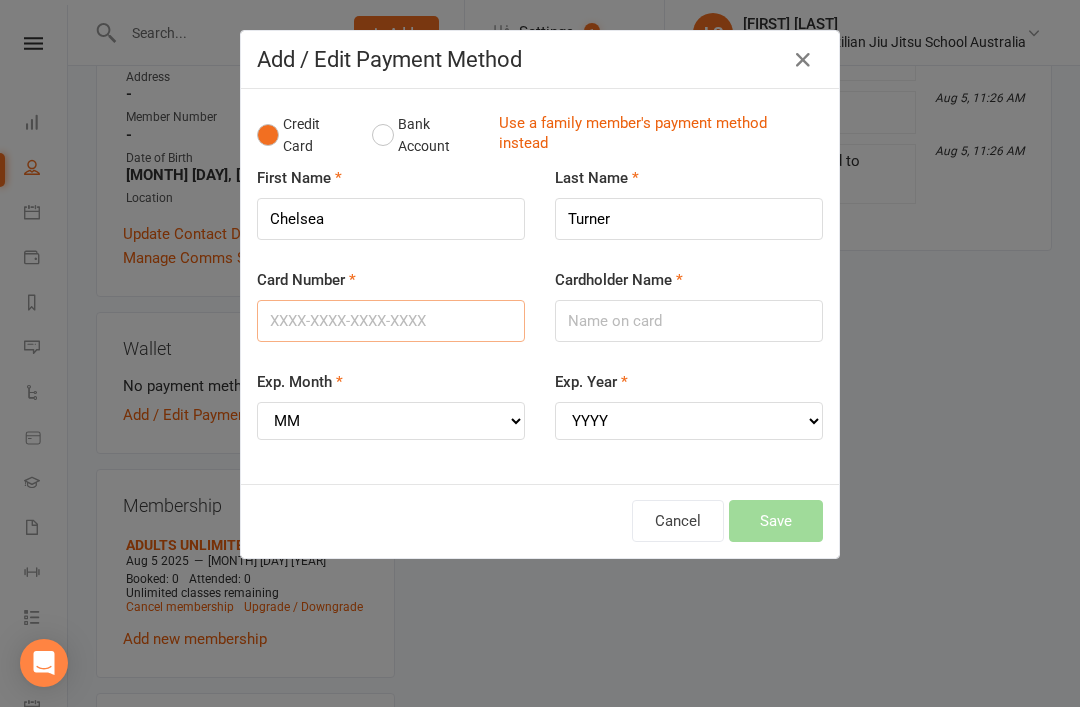 click on "Card Number" at bounding box center (391, 321) 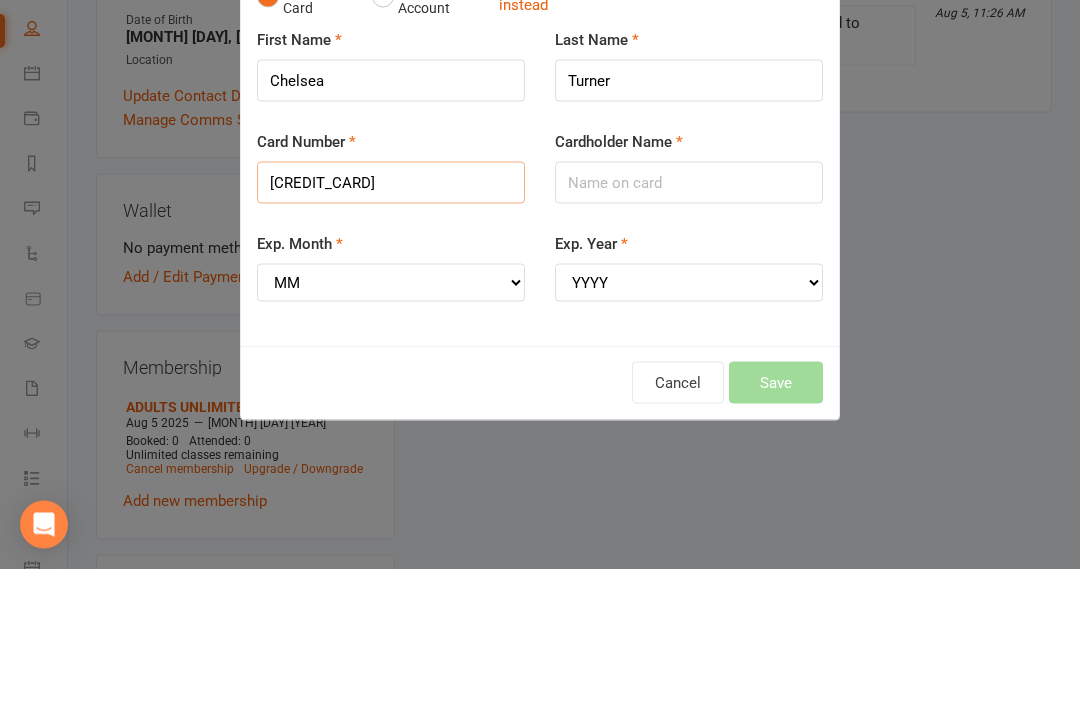 type on "[CREDIT_CARD]" 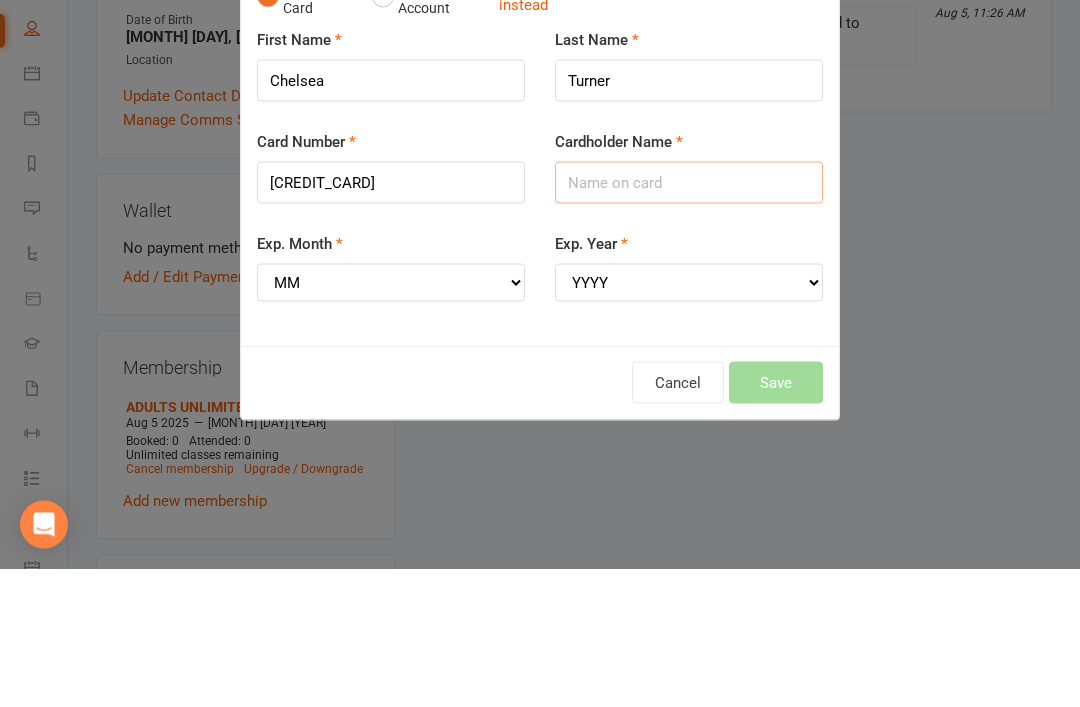 click on "Cardholder Name" at bounding box center (689, 321) 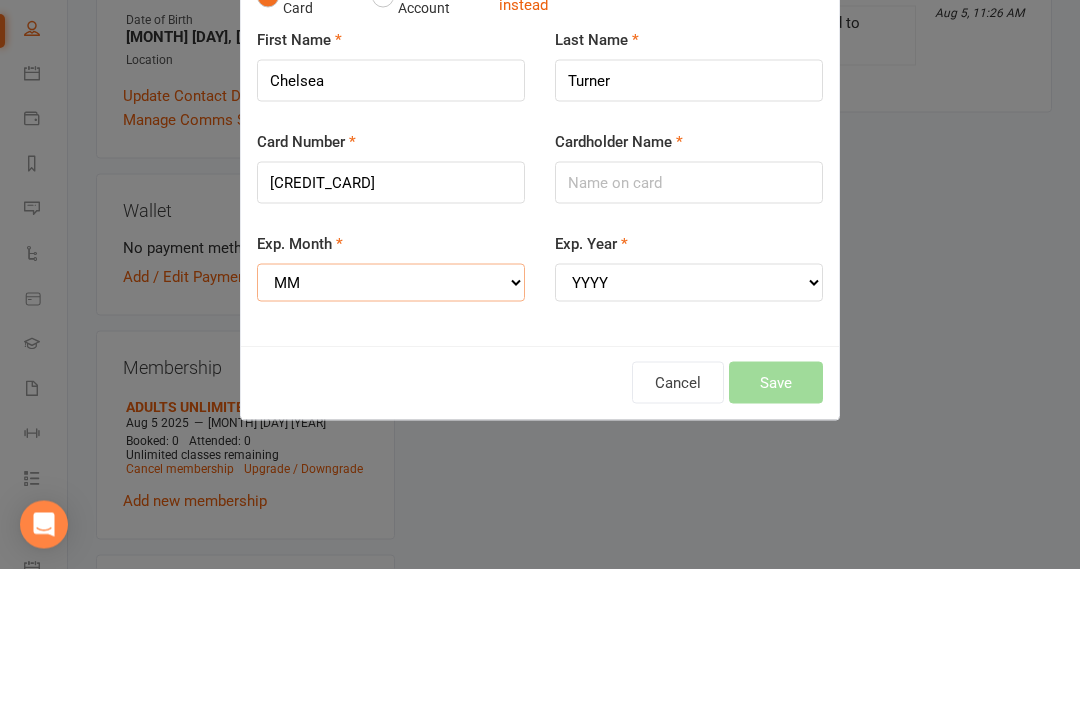 click on "MM 01 02 03 04 05 06 07 08 09 10 11 12" at bounding box center [391, 421] 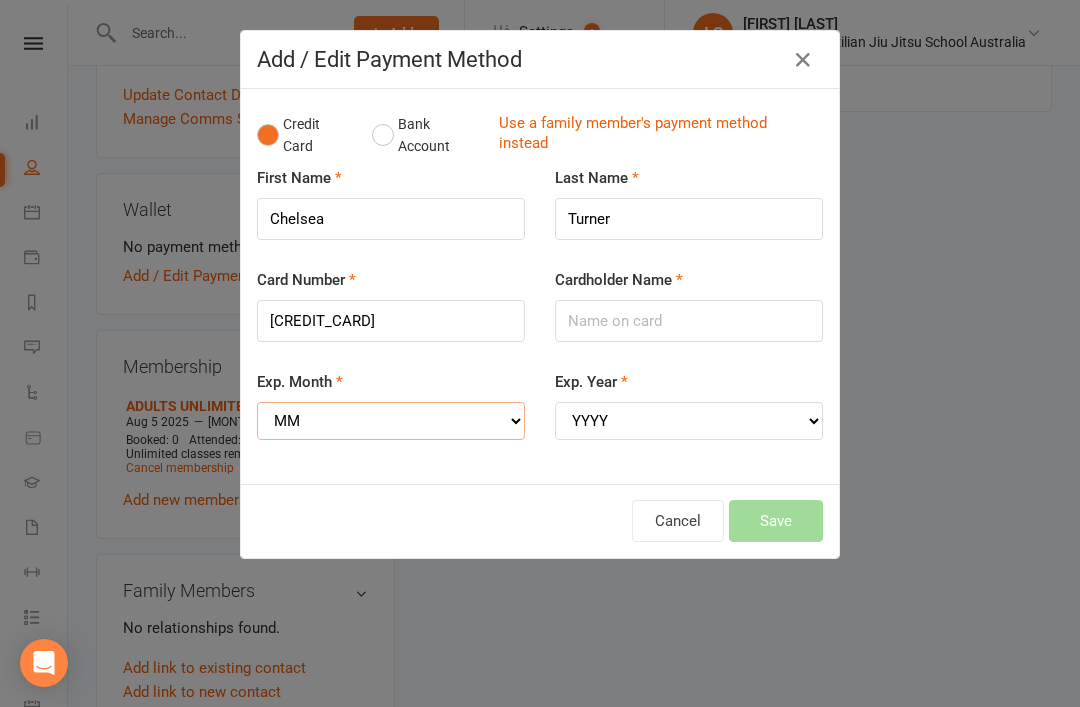 select on "08" 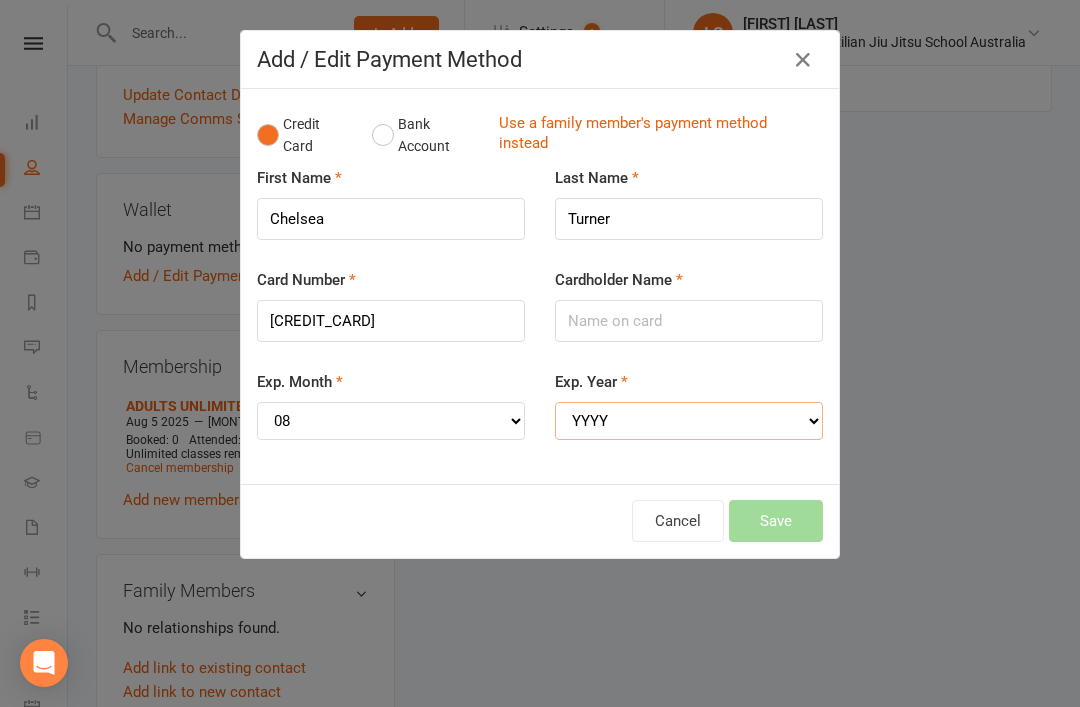 click on "YYYY 2025 2026 2027 2028 2029 2030 2031 2032 2033 2034" at bounding box center [689, 421] 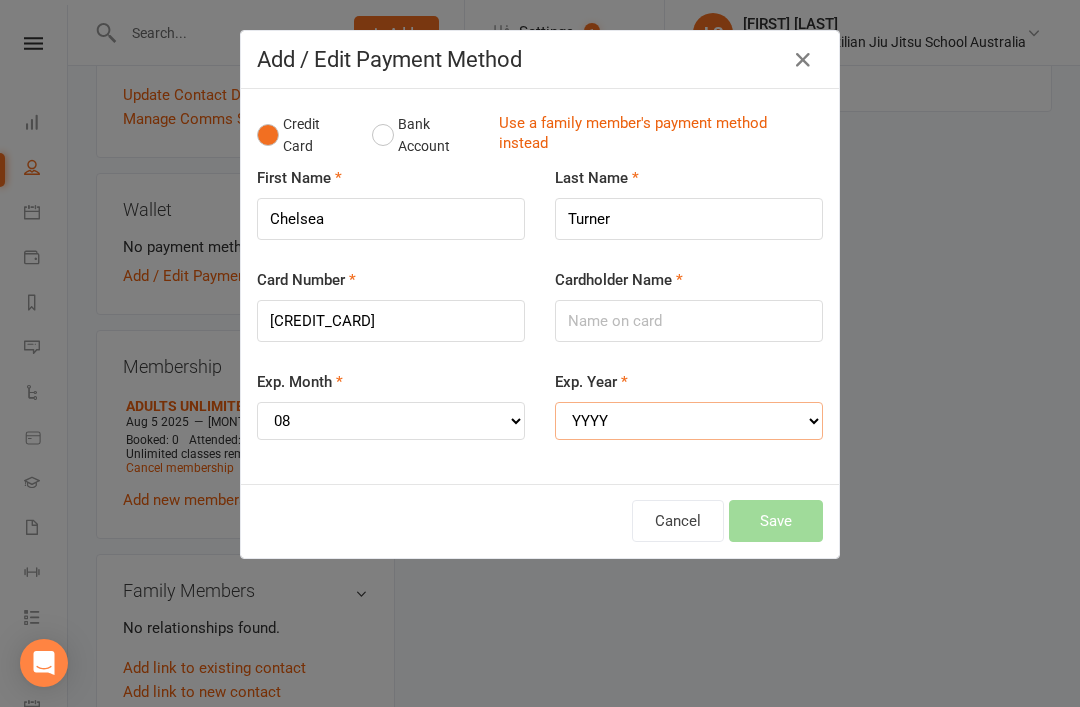 select on "2028" 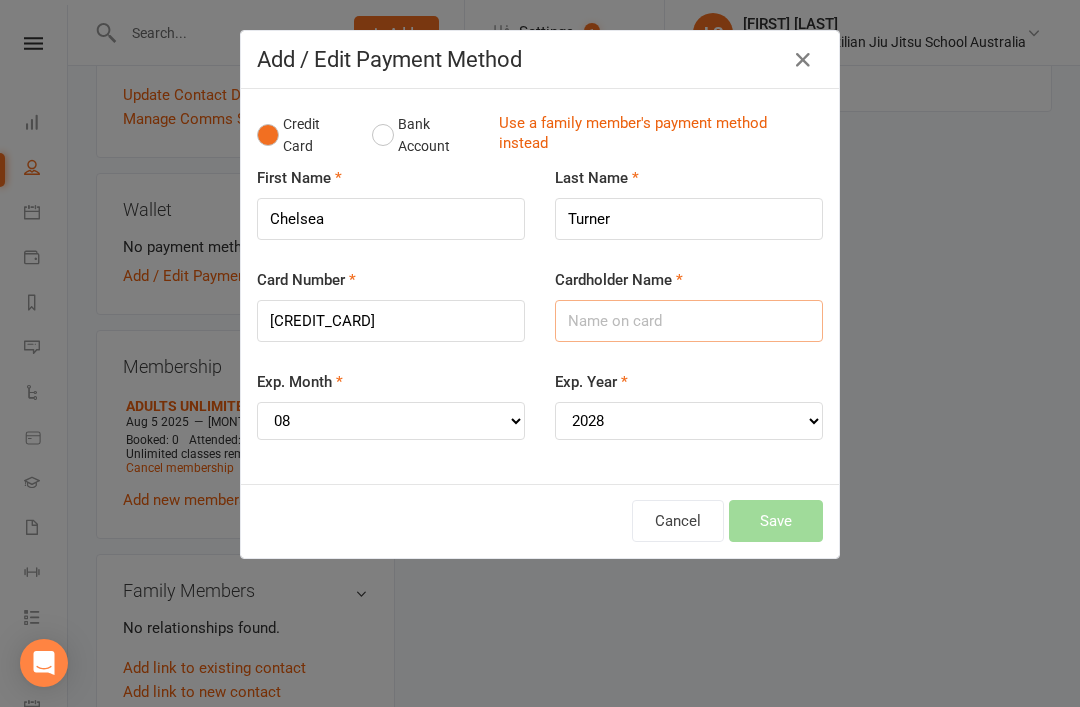 click on "Cardholder Name" at bounding box center (689, 321) 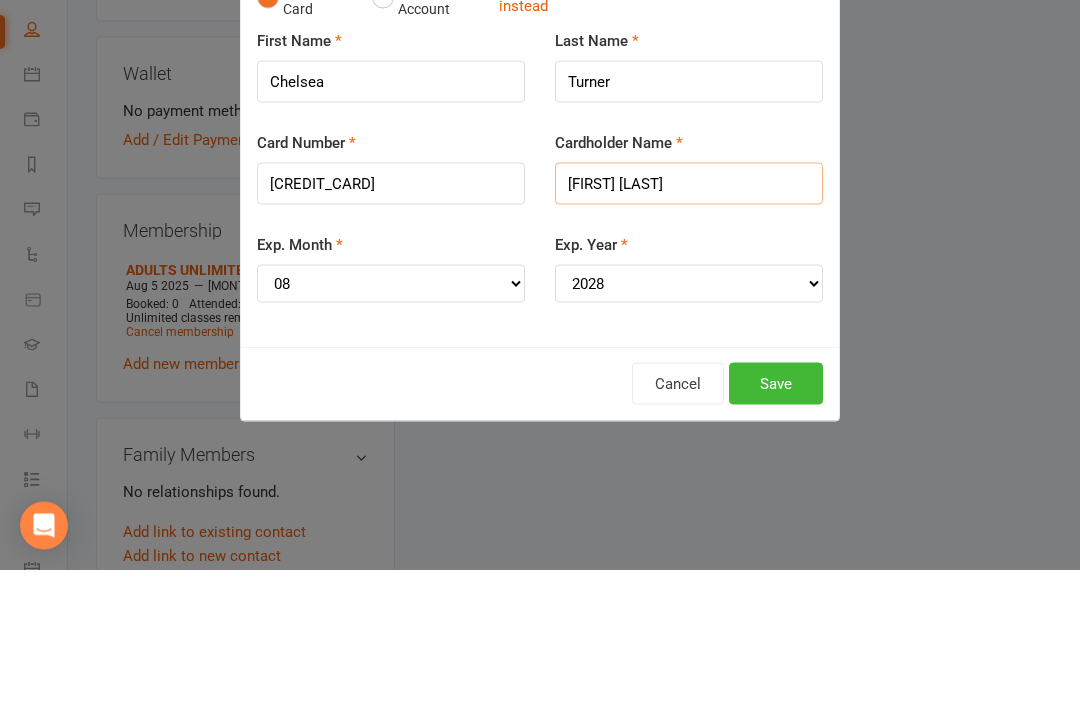 type on "[FIRST] [LAST]" 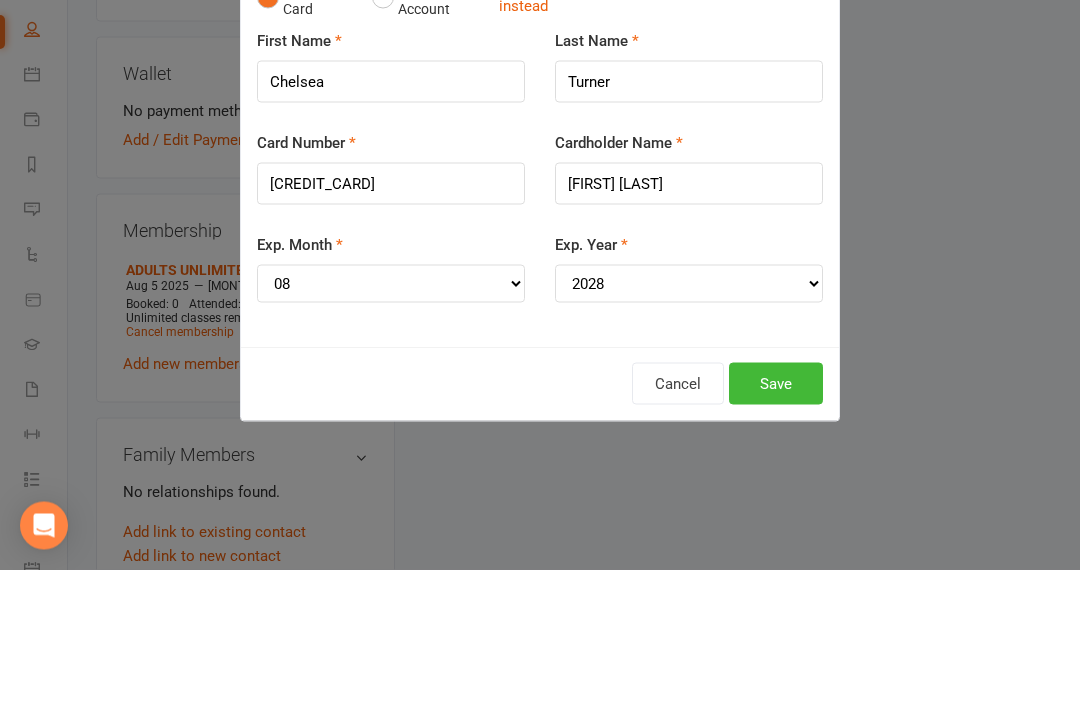 click on "Add / Edit Payment Method Credit Card Bank Account Use a family member's payment method instead First Name [FIRST] Last Name [LAST] Card Number [CREDIT_CARD] Cardholder Name [FIRST] [LAST] Exp. Month MM 01 02 03 04 05 06 07 08 09 10 11 12 Exp. Year YYYY 2025 2026 2027 2028 2029 2030 2031 2032 2033 2034 [EMAIL] [PHONE] [NUMBER]
Cancel Save" at bounding box center [540, 353] 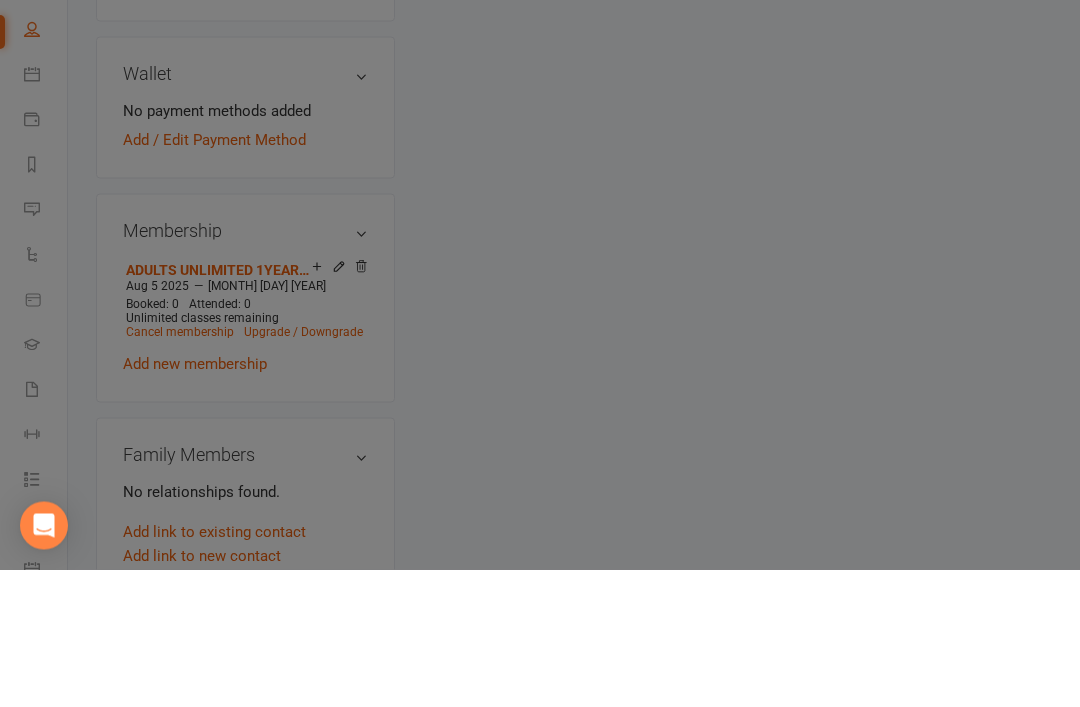 scroll, scrollTop: 705, scrollLeft: 0, axis: vertical 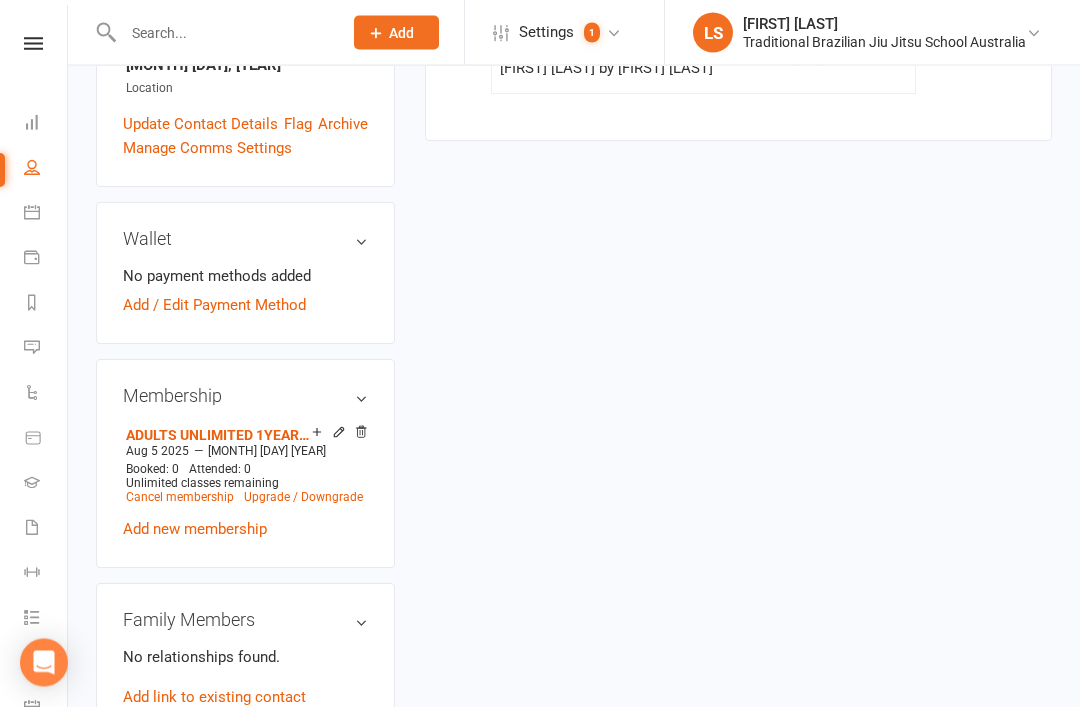 click on "Add / Edit Payment Method" at bounding box center [214, 306] 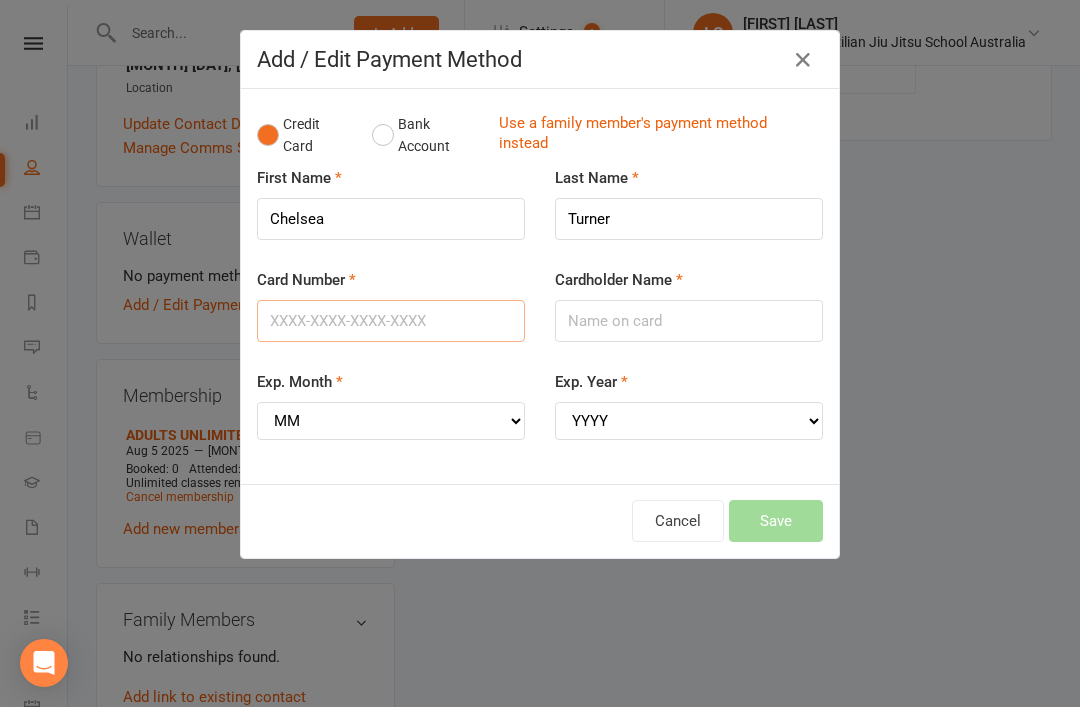 click on "Card Number" at bounding box center [391, 321] 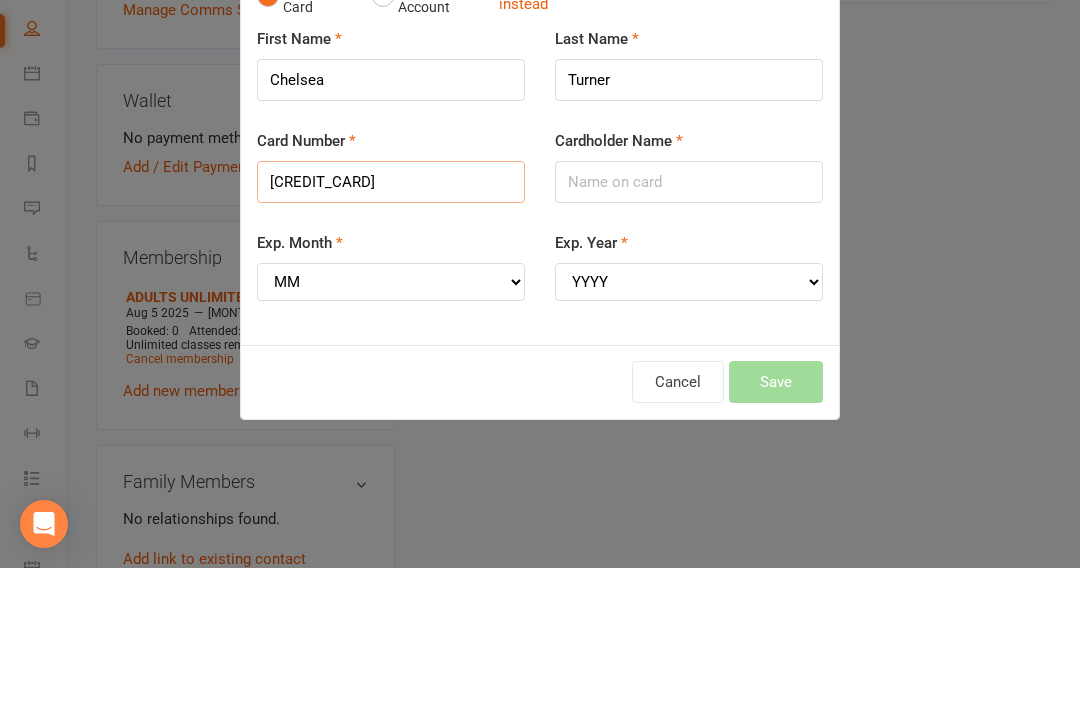 type on "[CREDIT_CARD]" 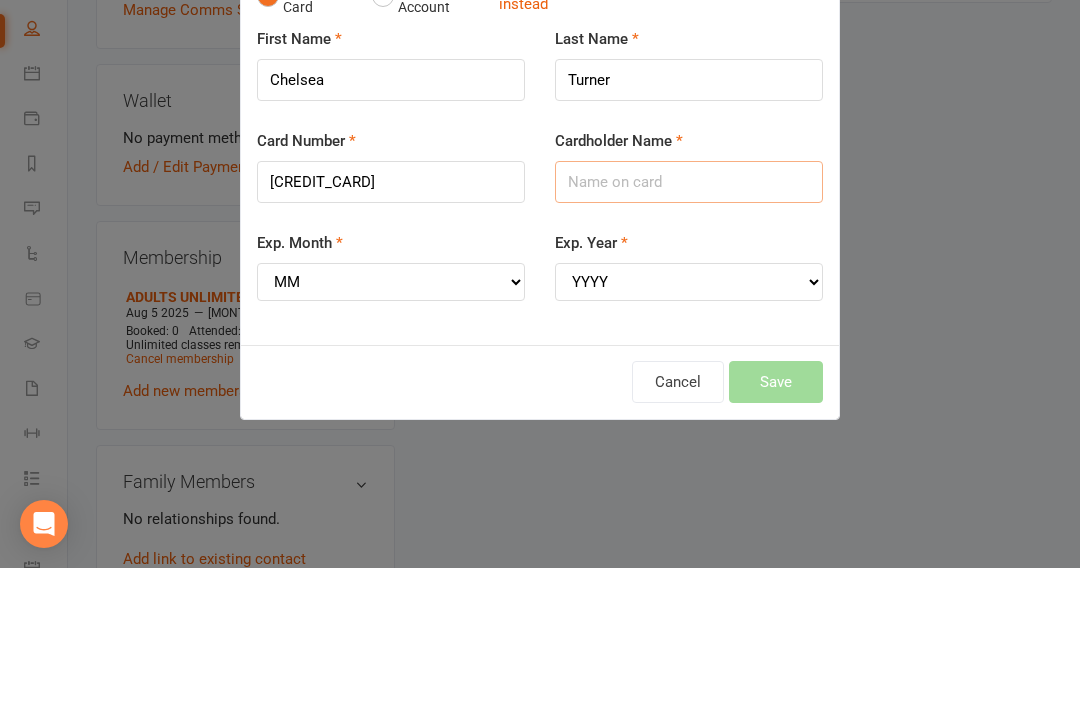 click on "Cardholder Name" at bounding box center [689, 321] 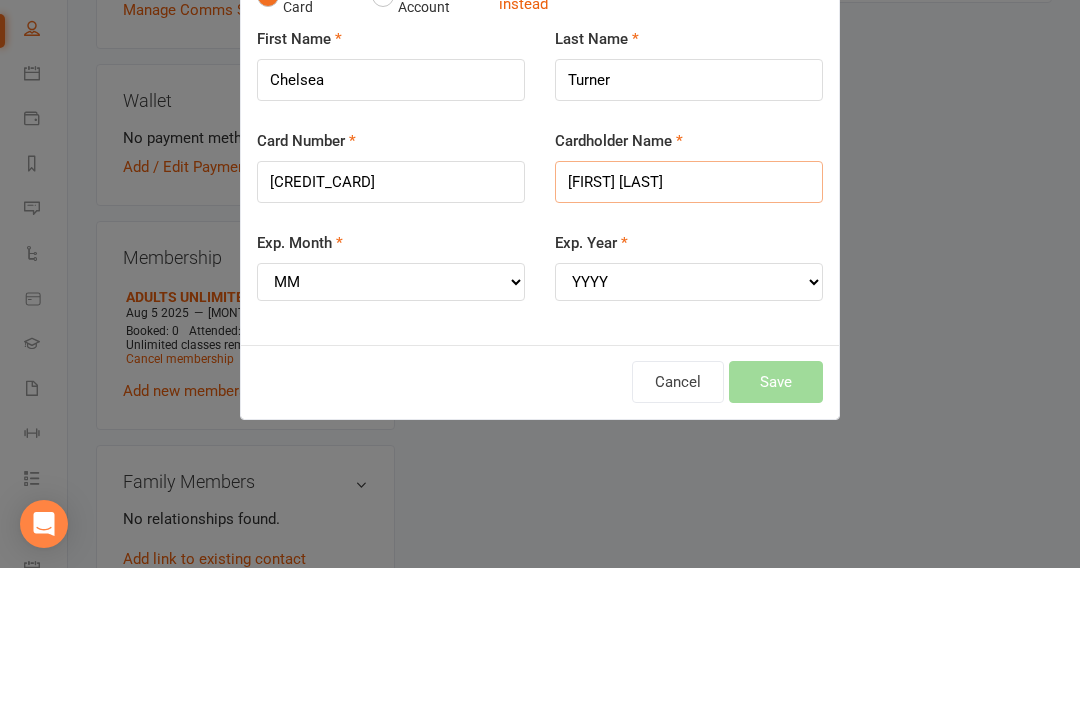 type on "[FIRST] [LAST]" 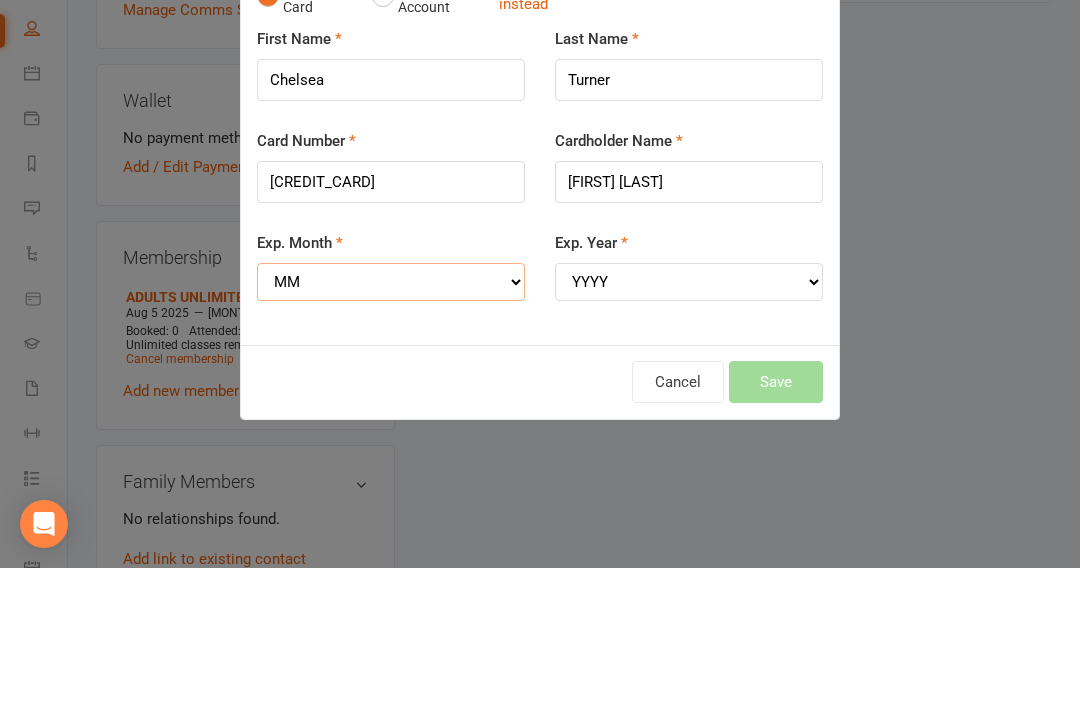 click on "MM 01 02 03 04 05 06 07 08 09 10 11 12" at bounding box center (391, 421) 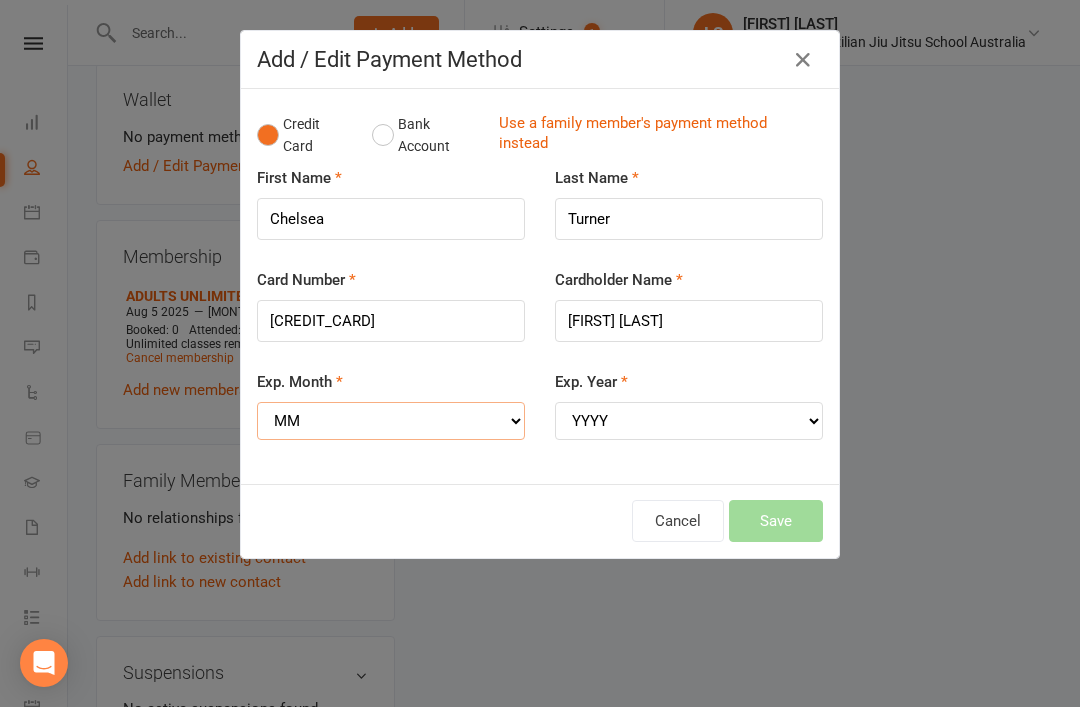 select on "08" 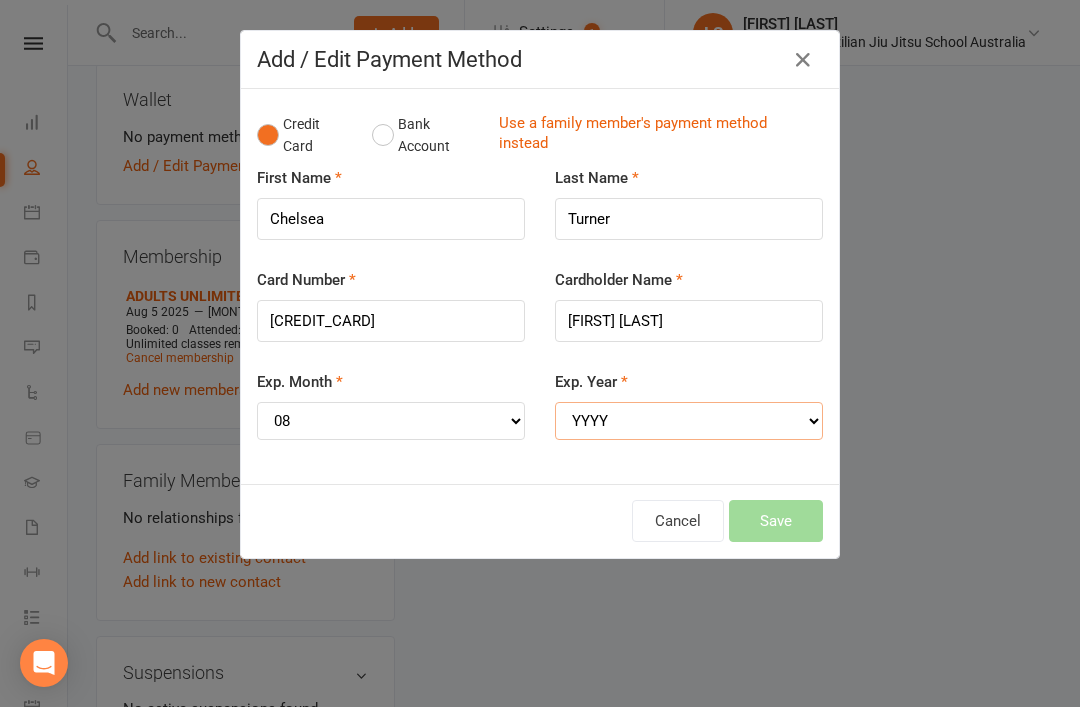 click on "YYYY 2025 2026 2027 2028 2029 2030 2031 2032 2033 2034" at bounding box center [689, 421] 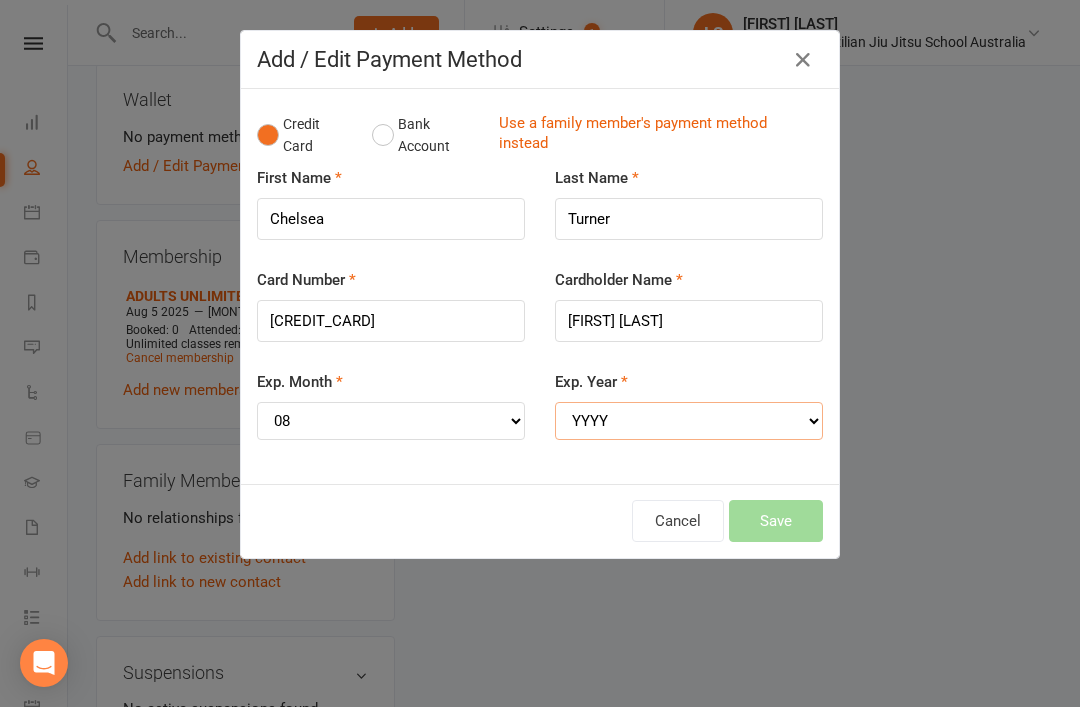 select on "2028" 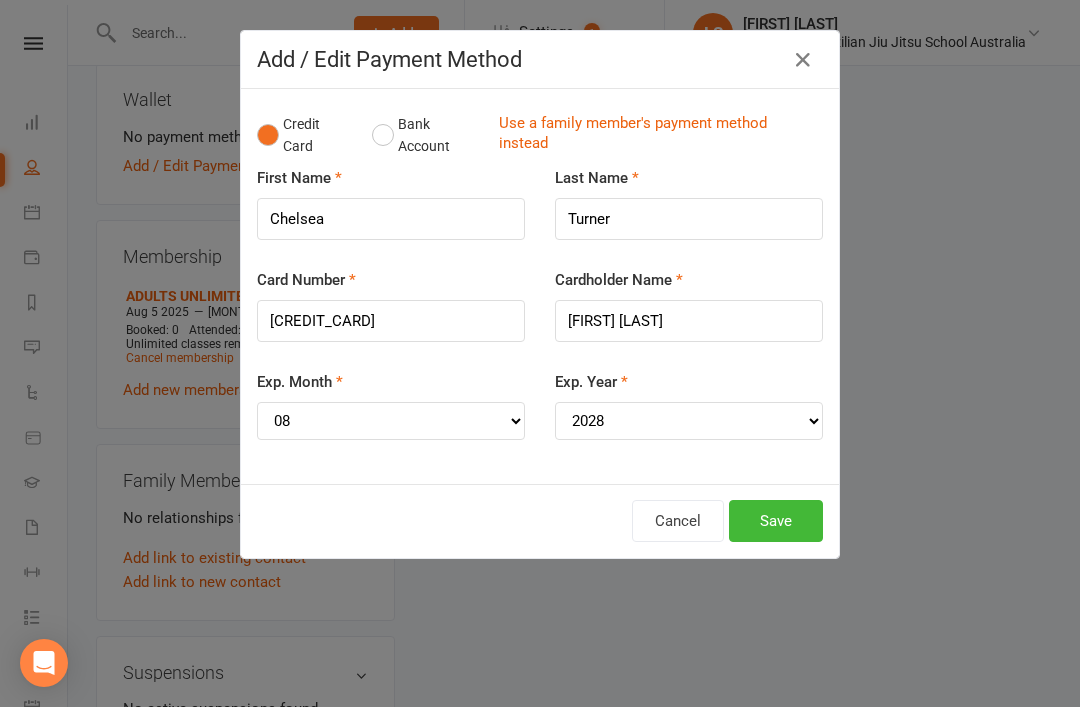 click on "Save" at bounding box center (776, 521) 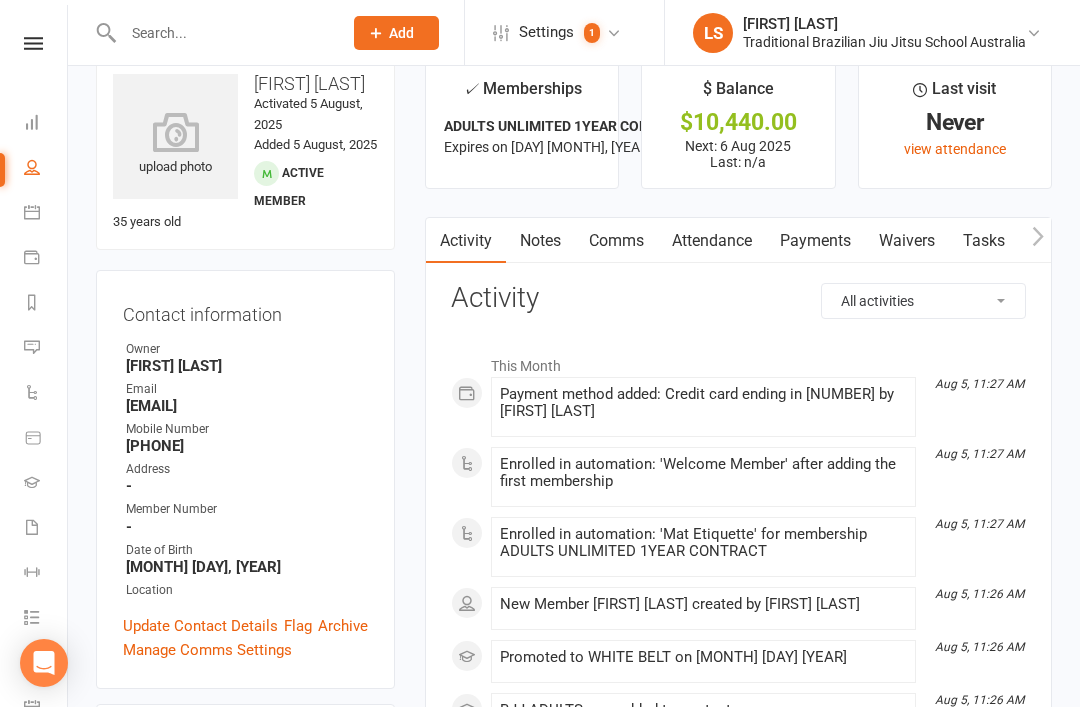 scroll, scrollTop: 0, scrollLeft: 0, axis: both 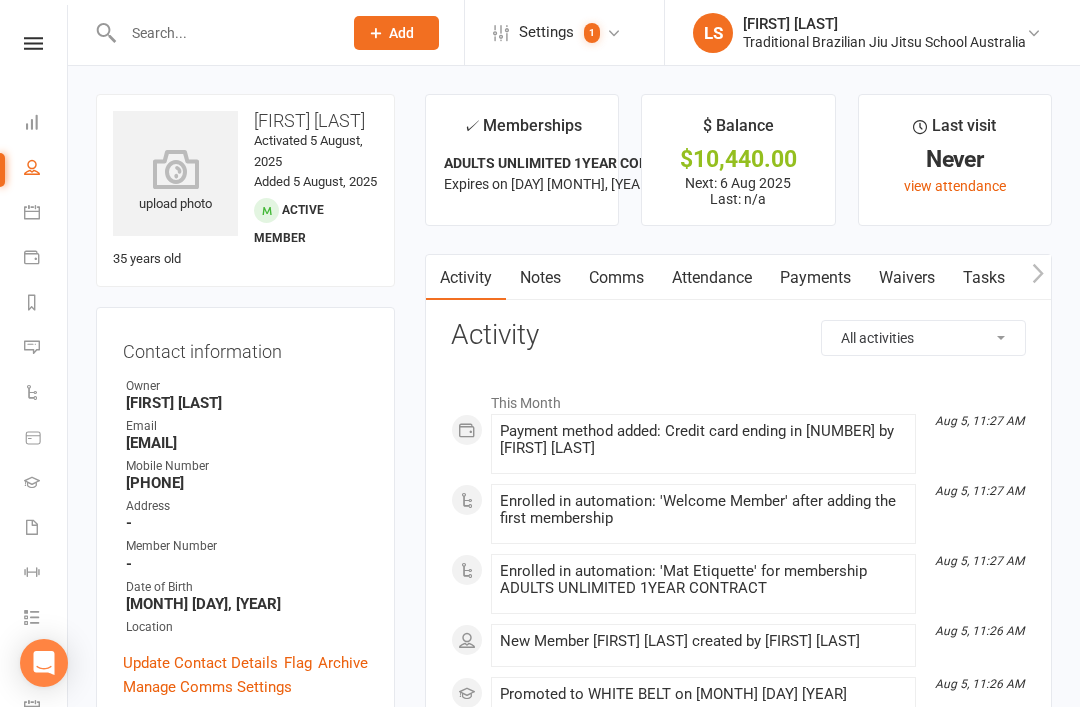 click on "Waivers" at bounding box center [907, 278] 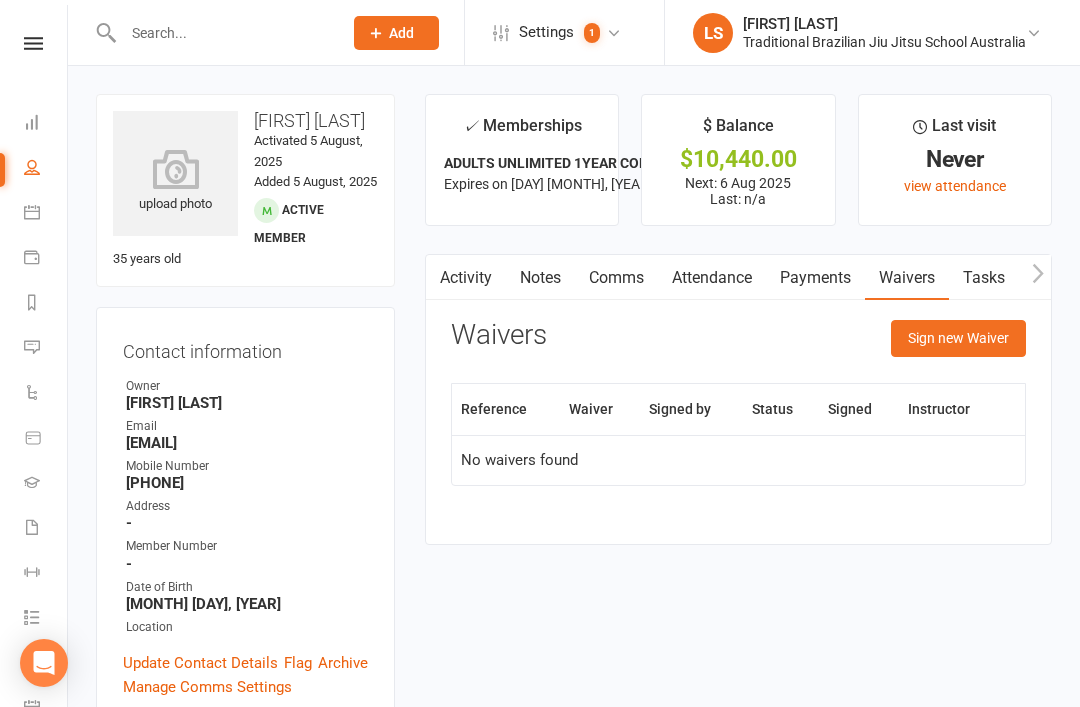 click on "Sign new Waiver" at bounding box center (958, 338) 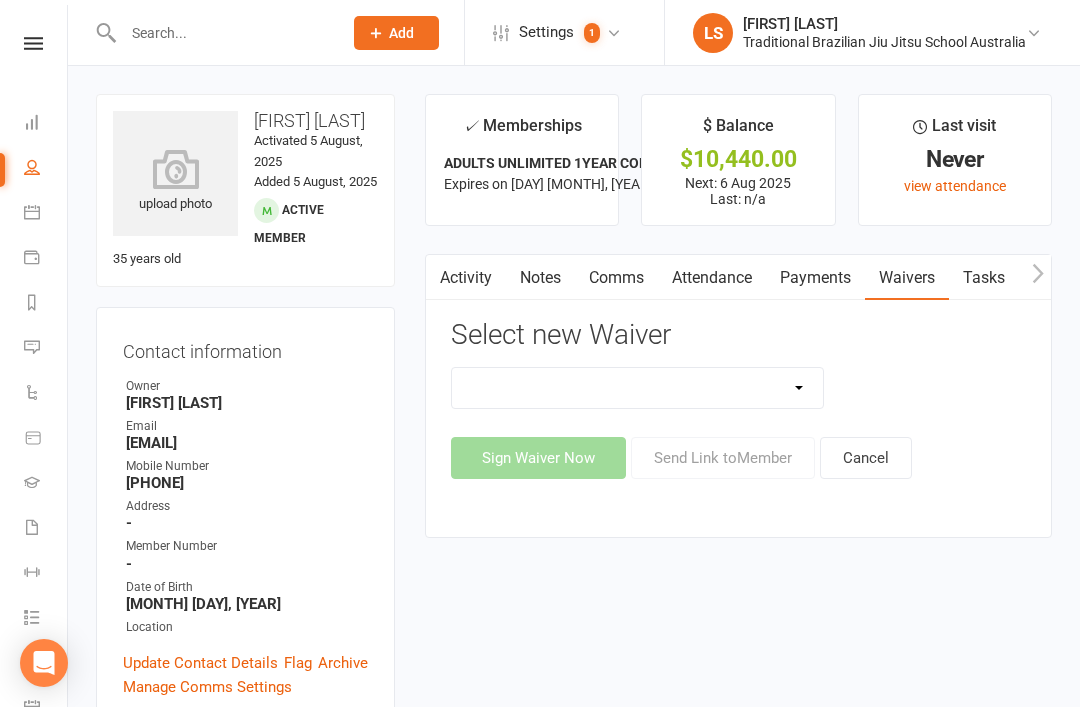 click on "Important Information Payment update Prospect" at bounding box center [638, 388] 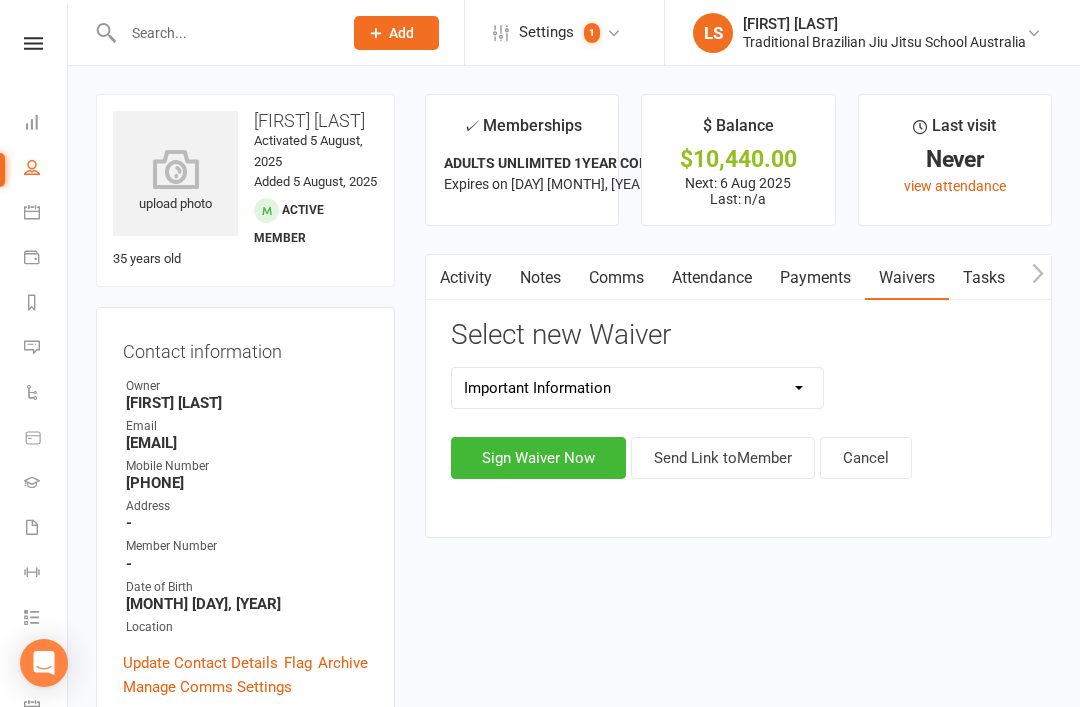 click on "Send Link to  Member" at bounding box center [723, 458] 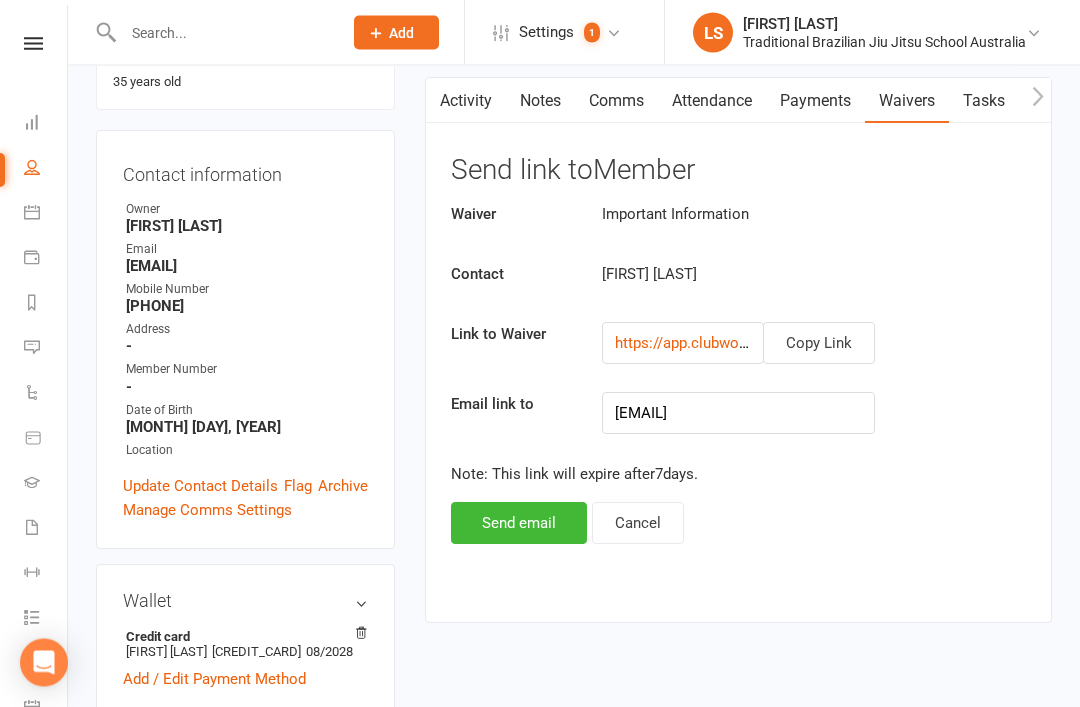 scroll, scrollTop: 189, scrollLeft: 0, axis: vertical 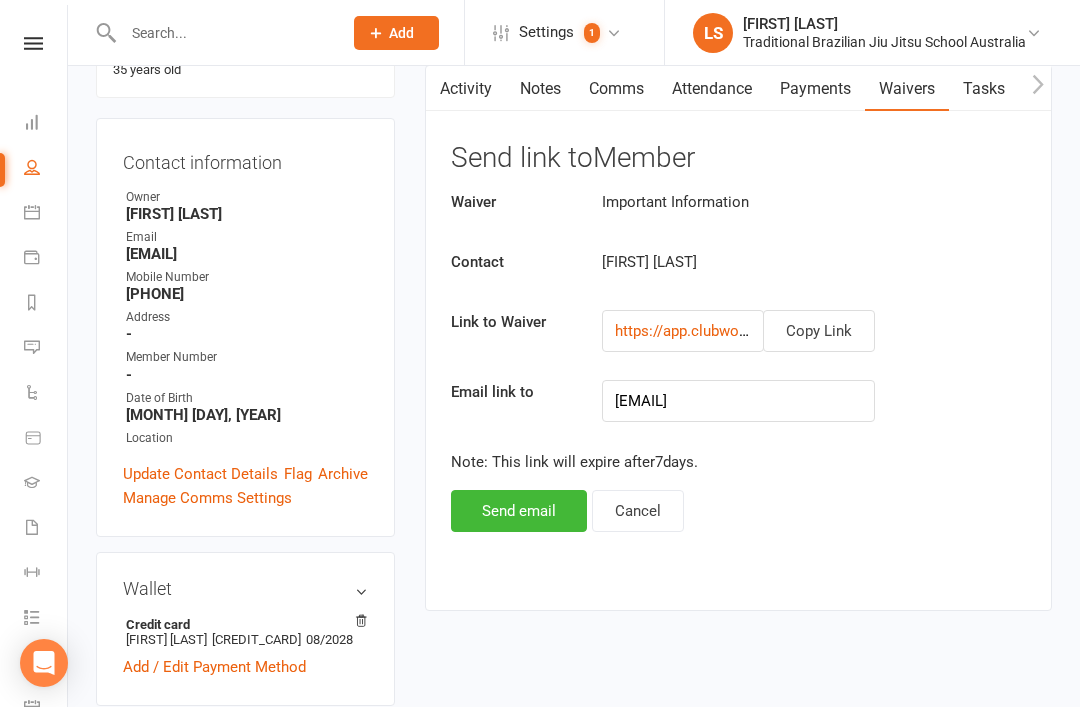 click on "Send email" at bounding box center [519, 511] 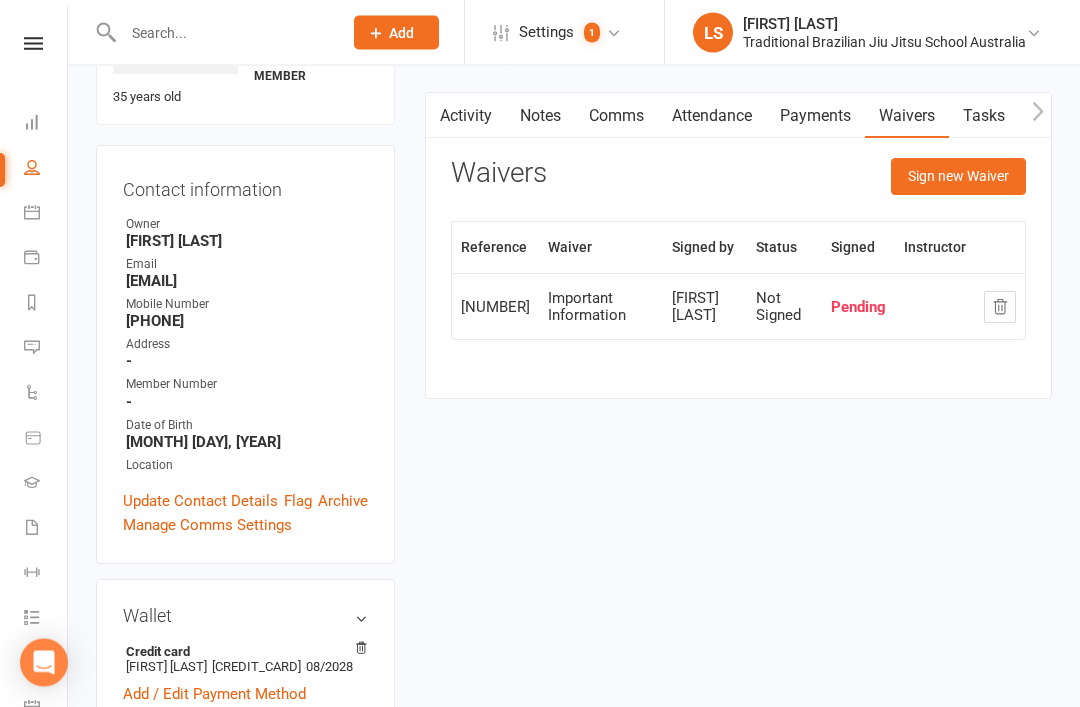 scroll, scrollTop: 0, scrollLeft: 0, axis: both 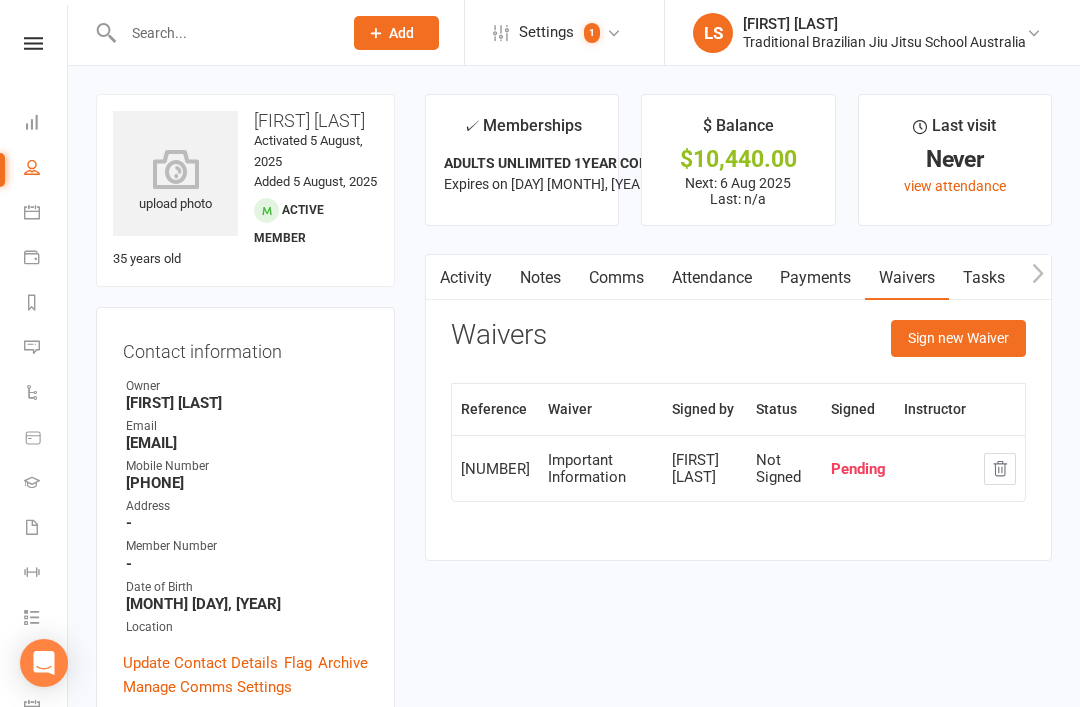 click at bounding box center (175, 169) 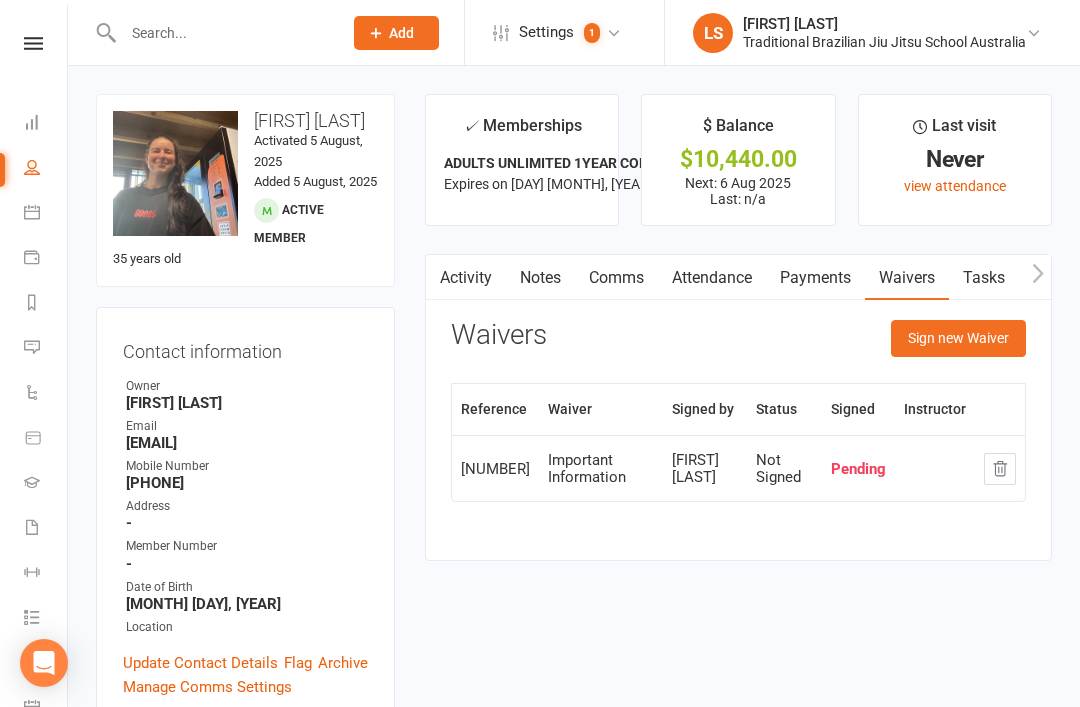 click on "Dashboard" at bounding box center (46, 124) 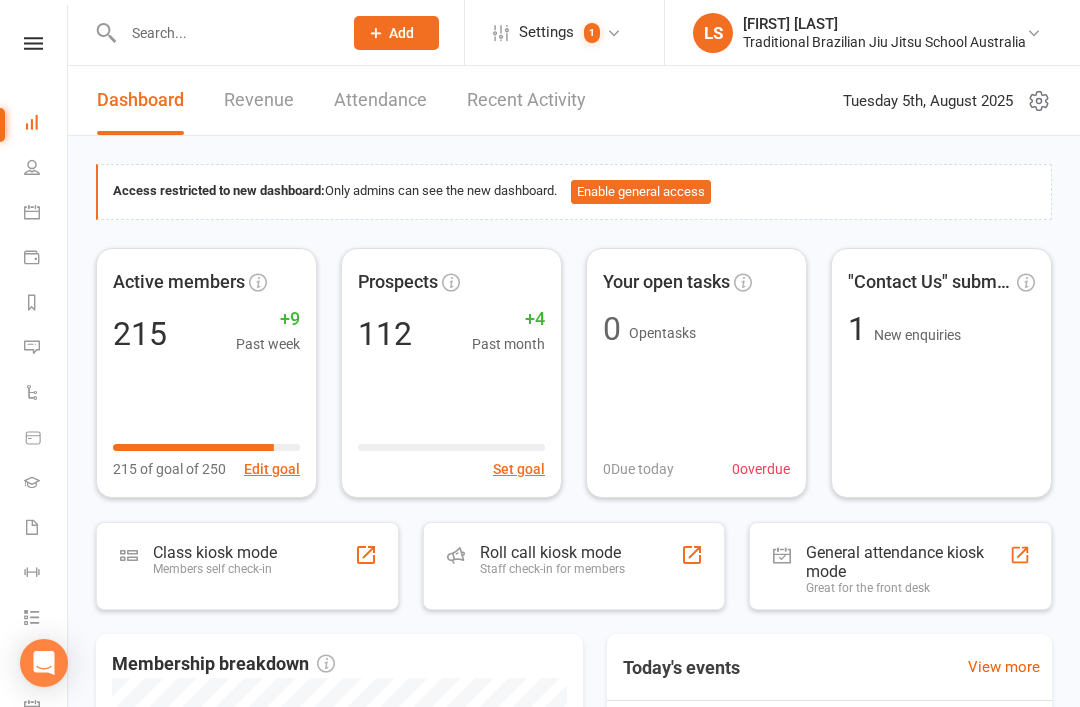 click on "Staff check-in for members" at bounding box center [552, 569] 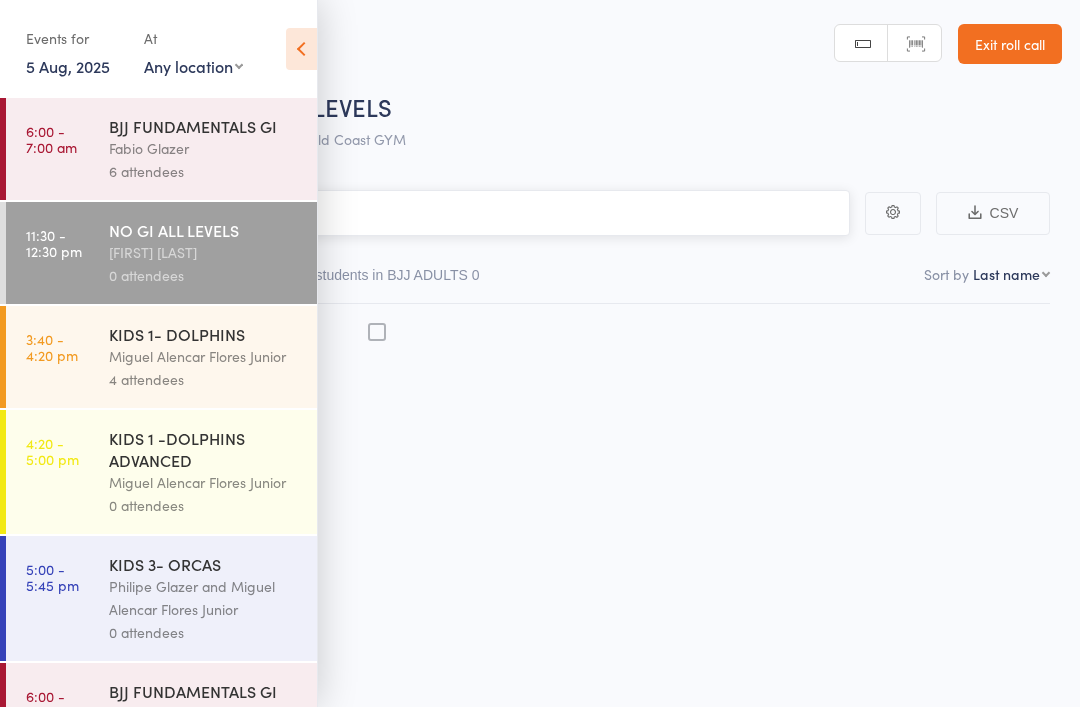 scroll, scrollTop: 0, scrollLeft: 0, axis: both 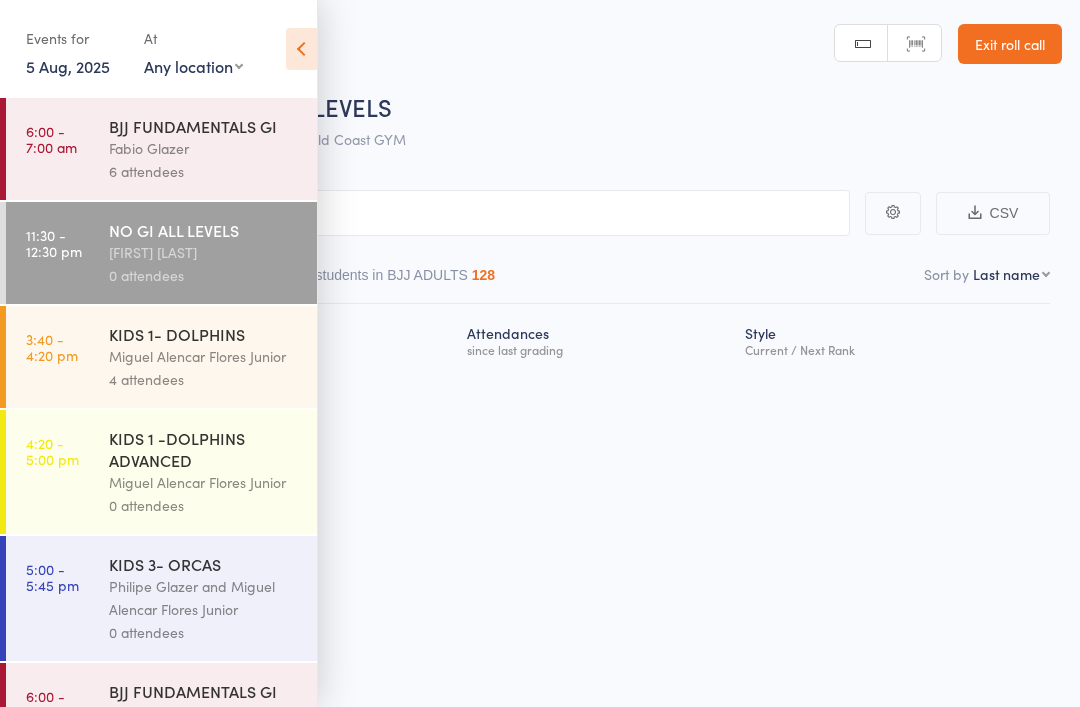 click on "[FIRST] [LAST]" at bounding box center (204, 252) 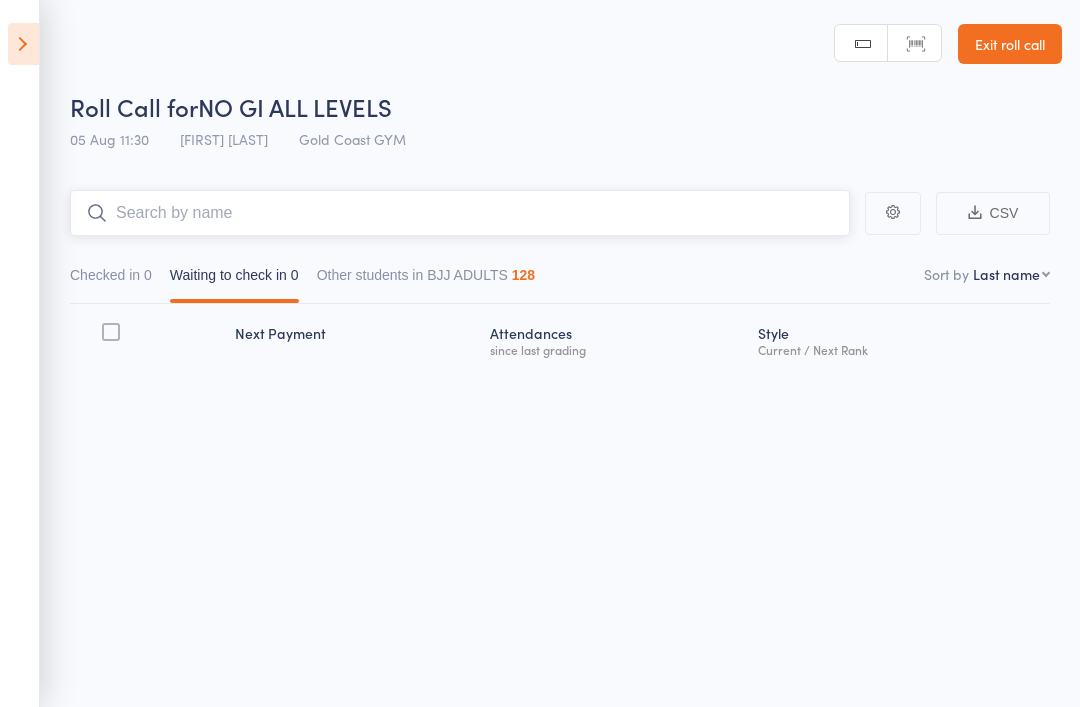 click at bounding box center (460, 213) 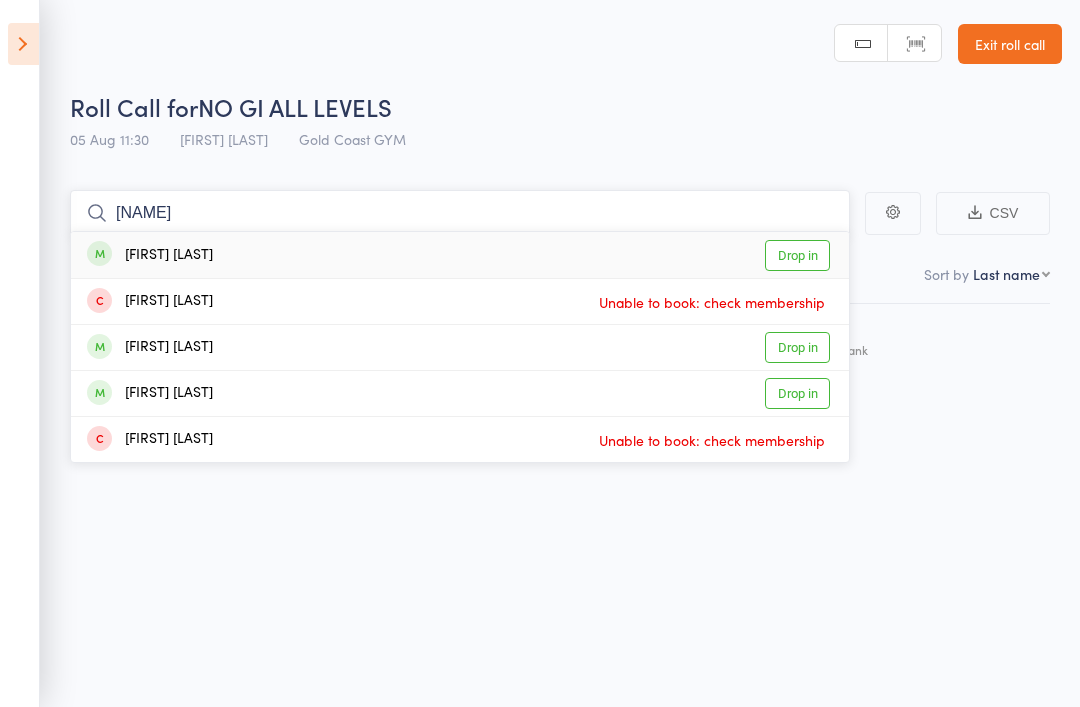 type on "[NAME]" 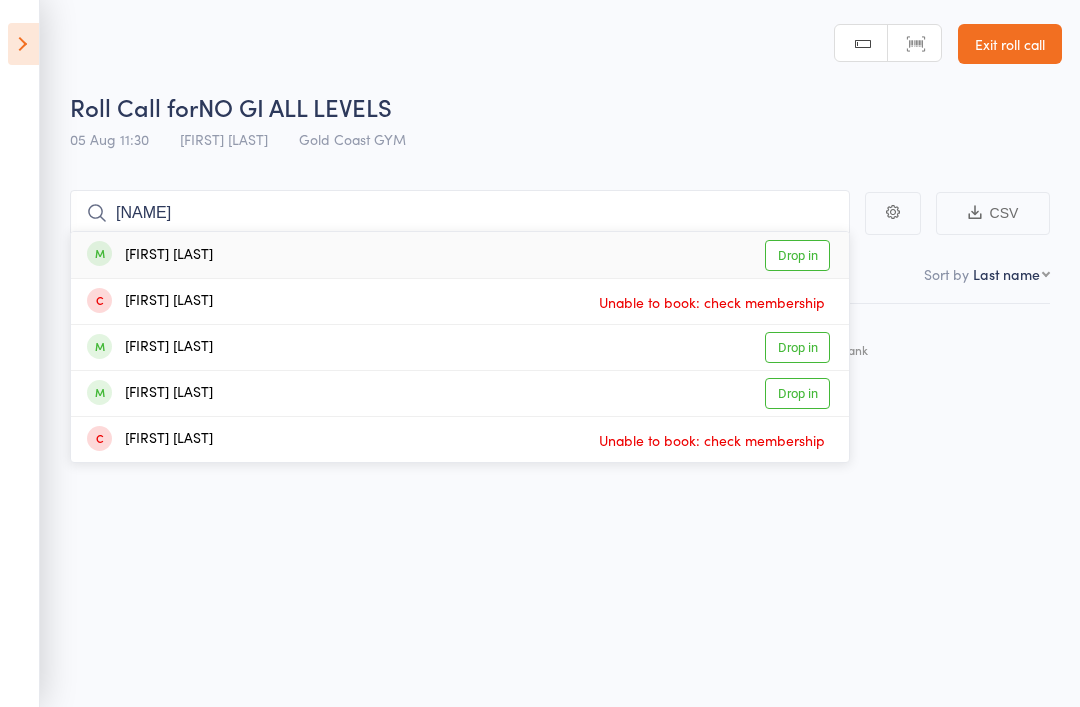 click on "Drop in" at bounding box center (797, 255) 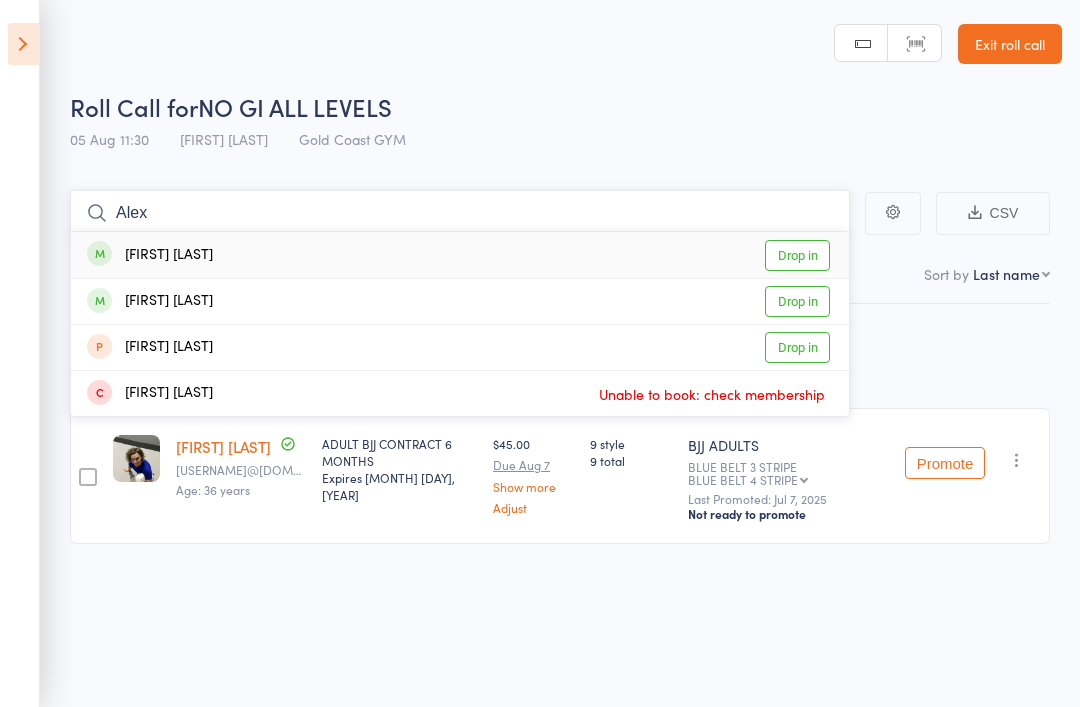 type on "Alex" 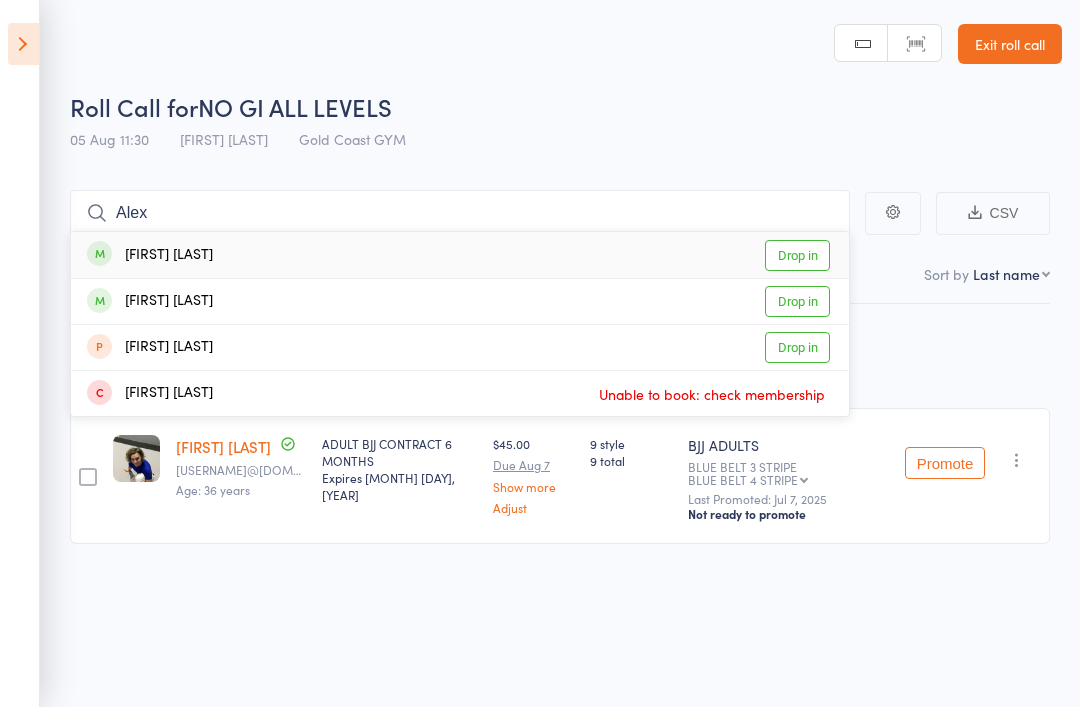 click on "[FIRST] [LAST] Drop in" at bounding box center (460, 255) 